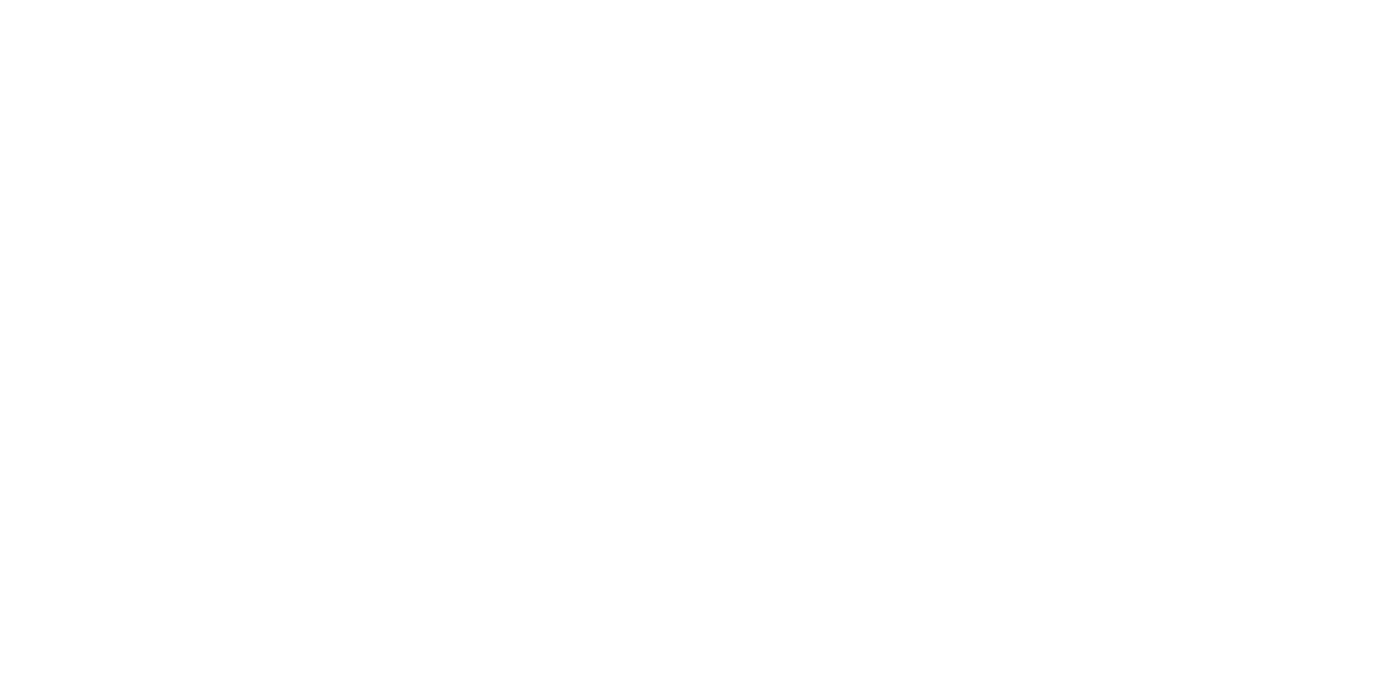 scroll, scrollTop: 0, scrollLeft: 0, axis: both 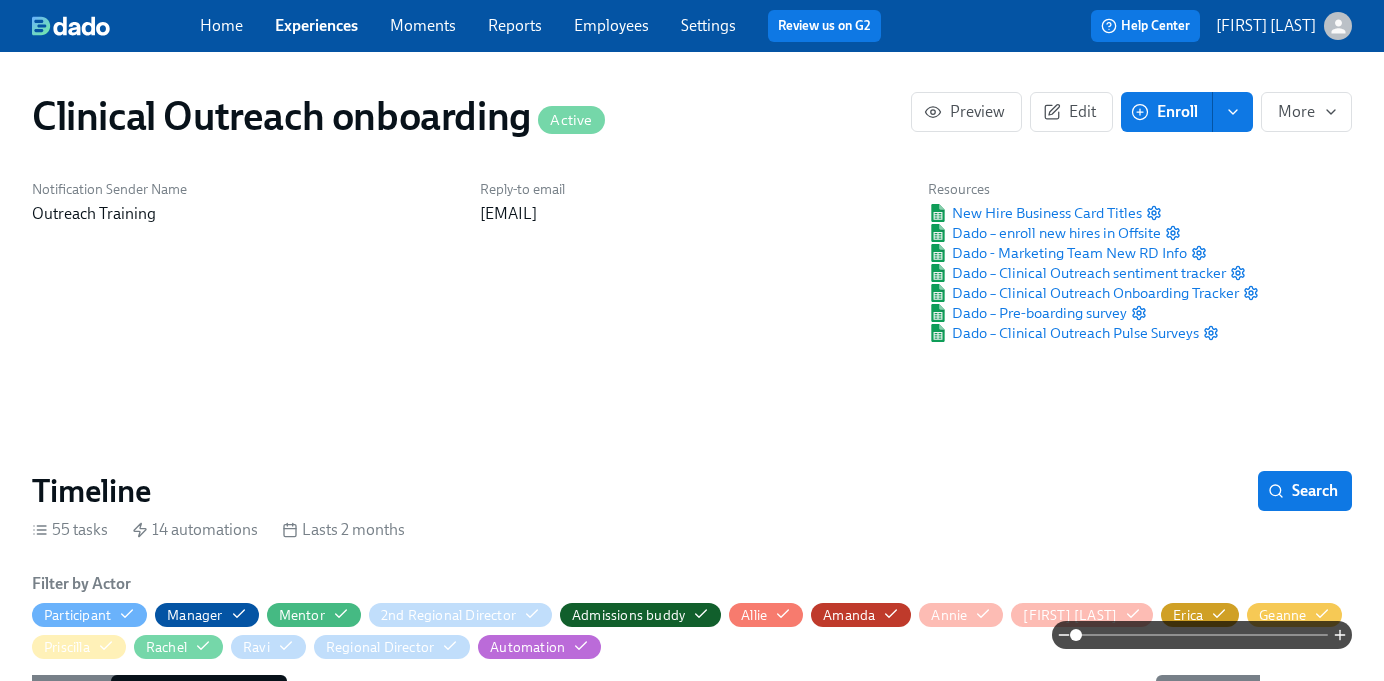 click on "Moments" at bounding box center (423, 25) 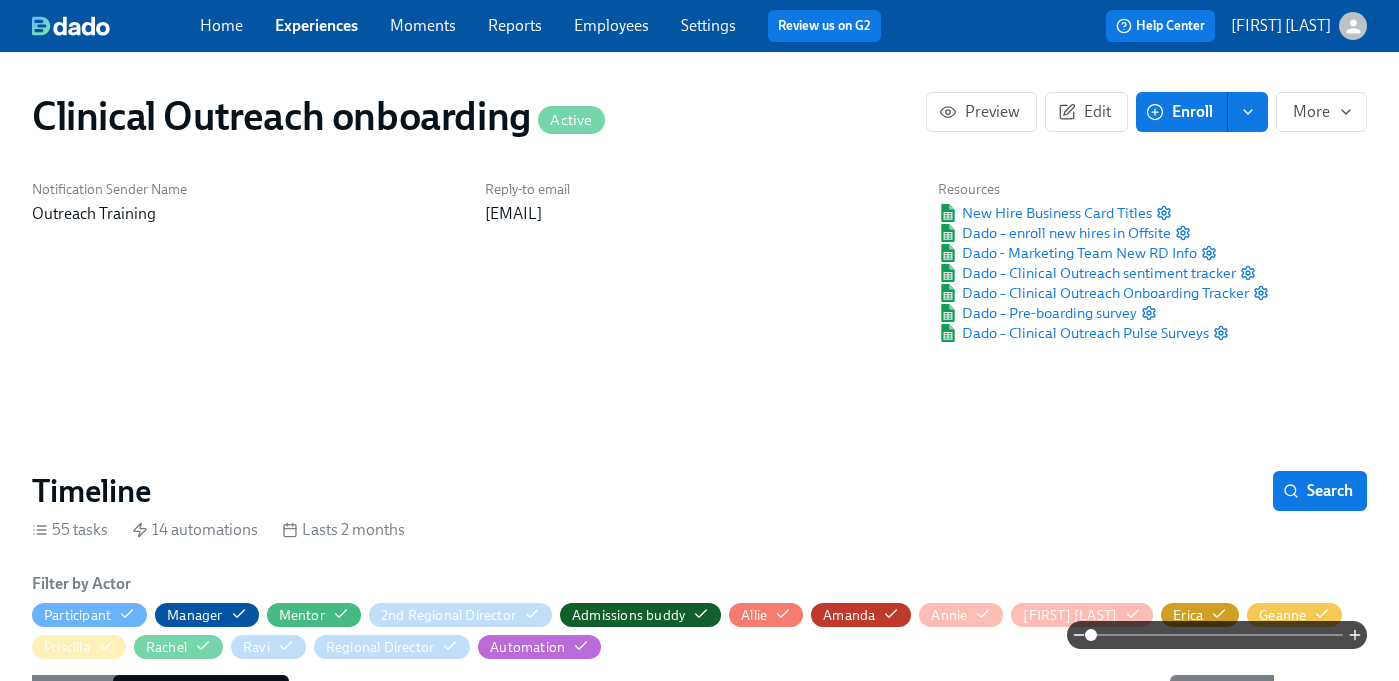 scroll, scrollTop: 0, scrollLeft: 0, axis: both 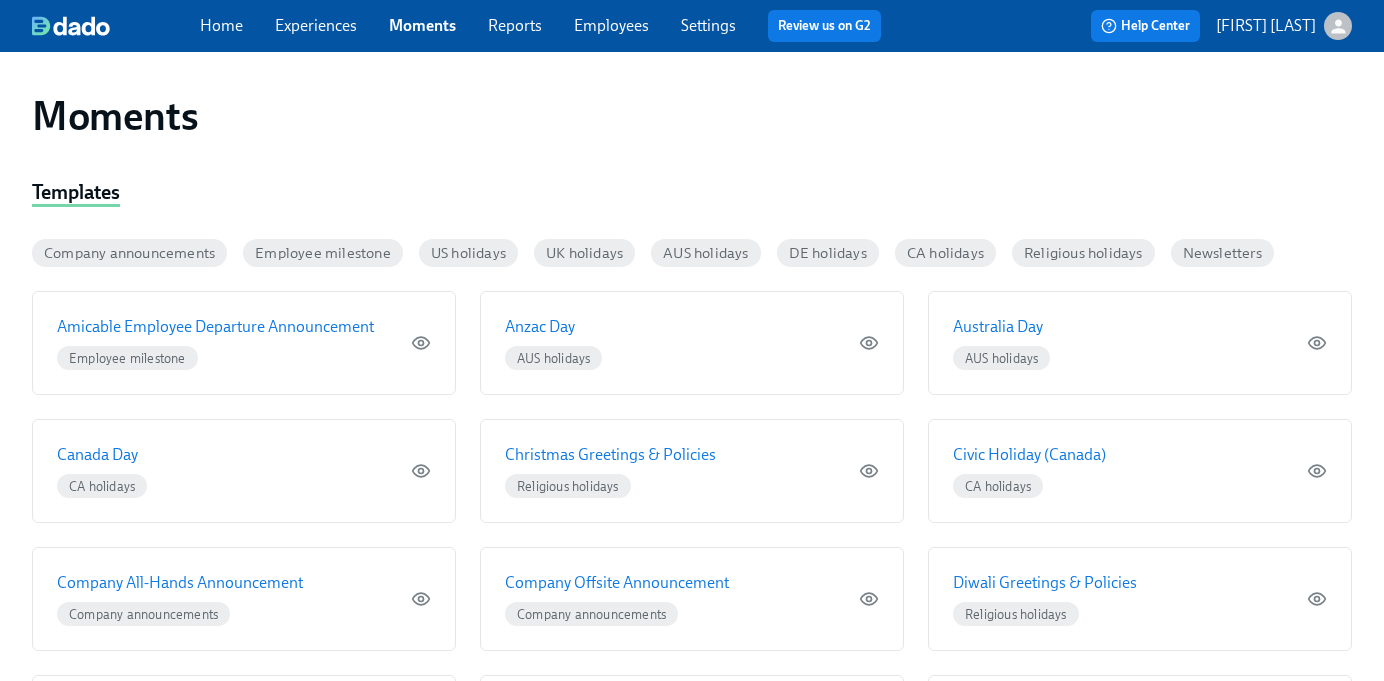 click on "Company announcements" at bounding box center (129, 253) 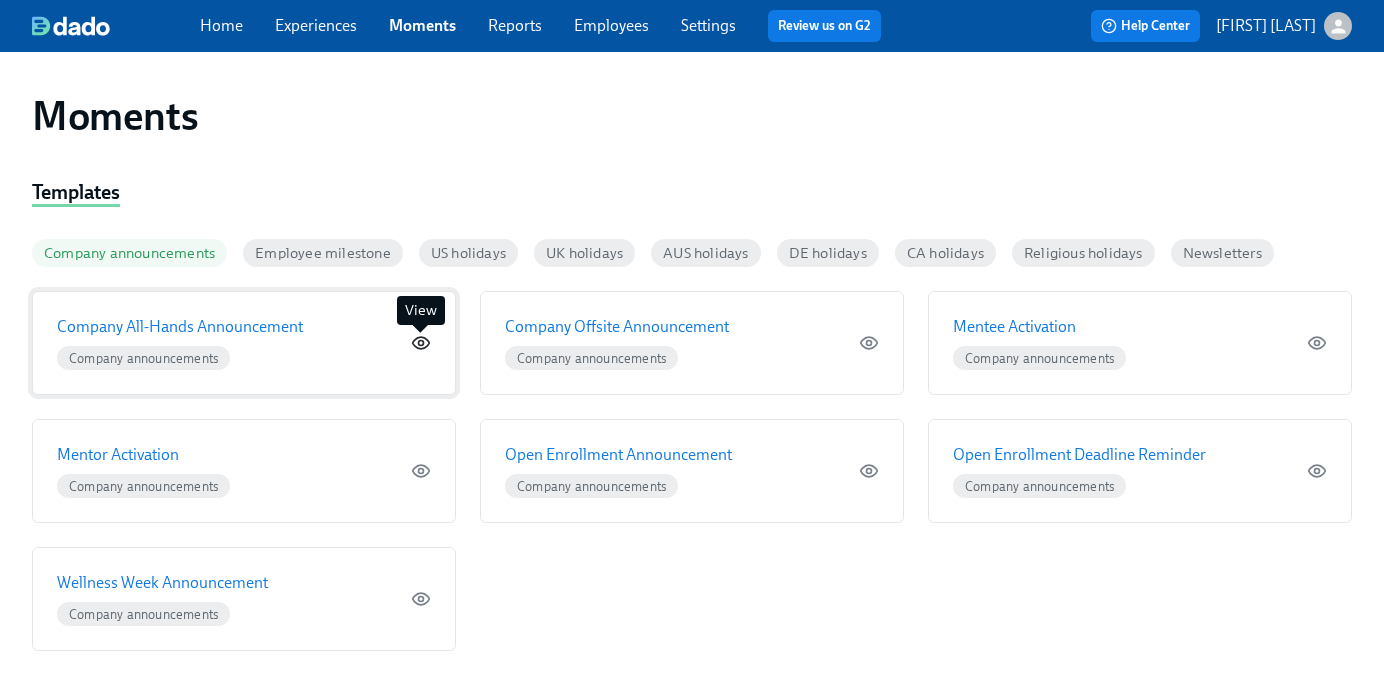 click 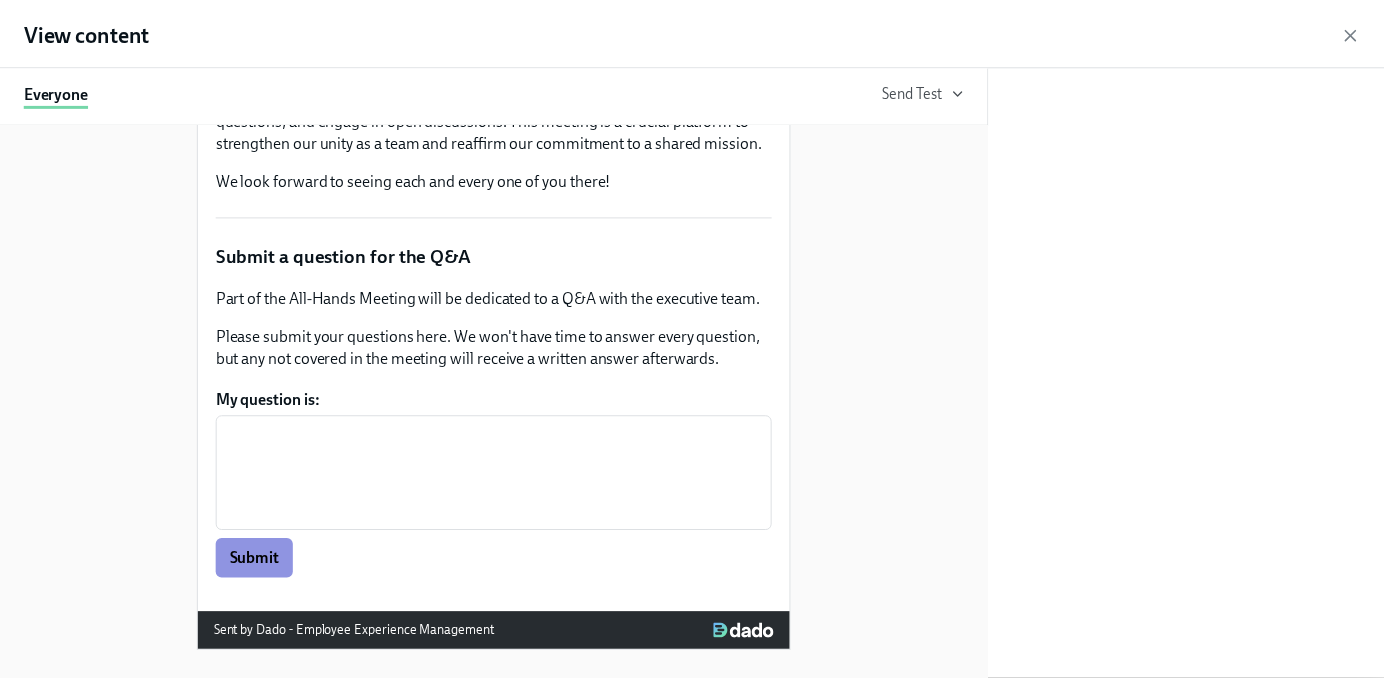 scroll, scrollTop: 729, scrollLeft: 0, axis: vertical 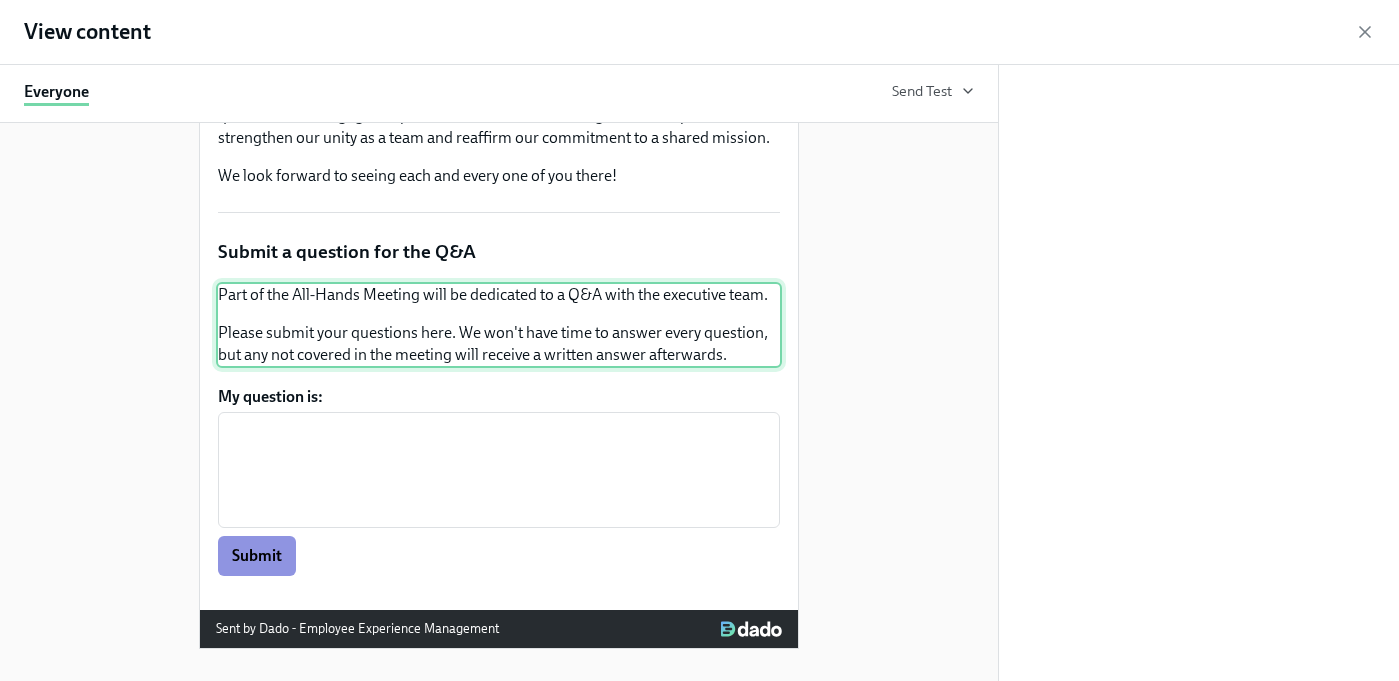 click on "Part of the All-Hands Meeting will be dedicated to a Q&A with the executive team.
Please submit your questions here. We won't have time to answer every question, but any not covered in the meeting will receive a written answer afterwards." at bounding box center (499, 325) 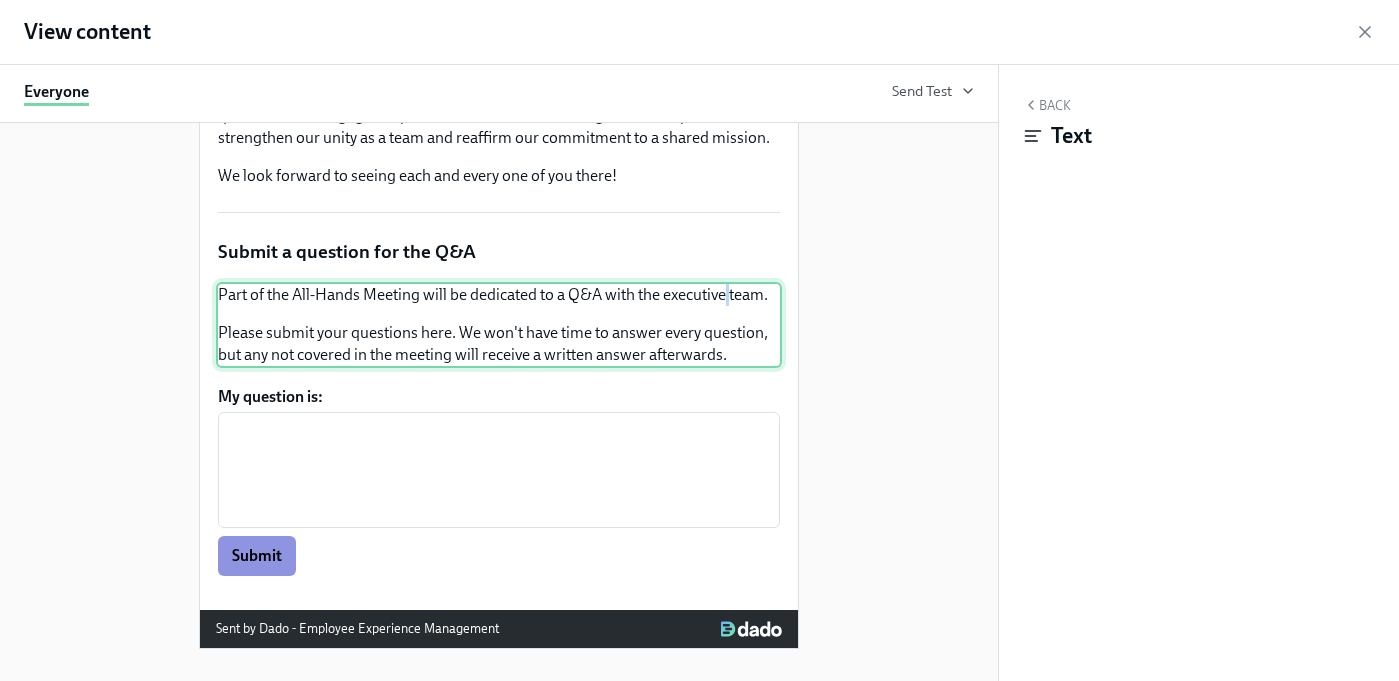 click on "Part of the All-Hands Meeting will be dedicated to a Q&A with the executive team.
Please submit your questions here. We won't have time to answer every question, but any not covered in the meeting will receive a written answer afterwards." at bounding box center [499, 325] 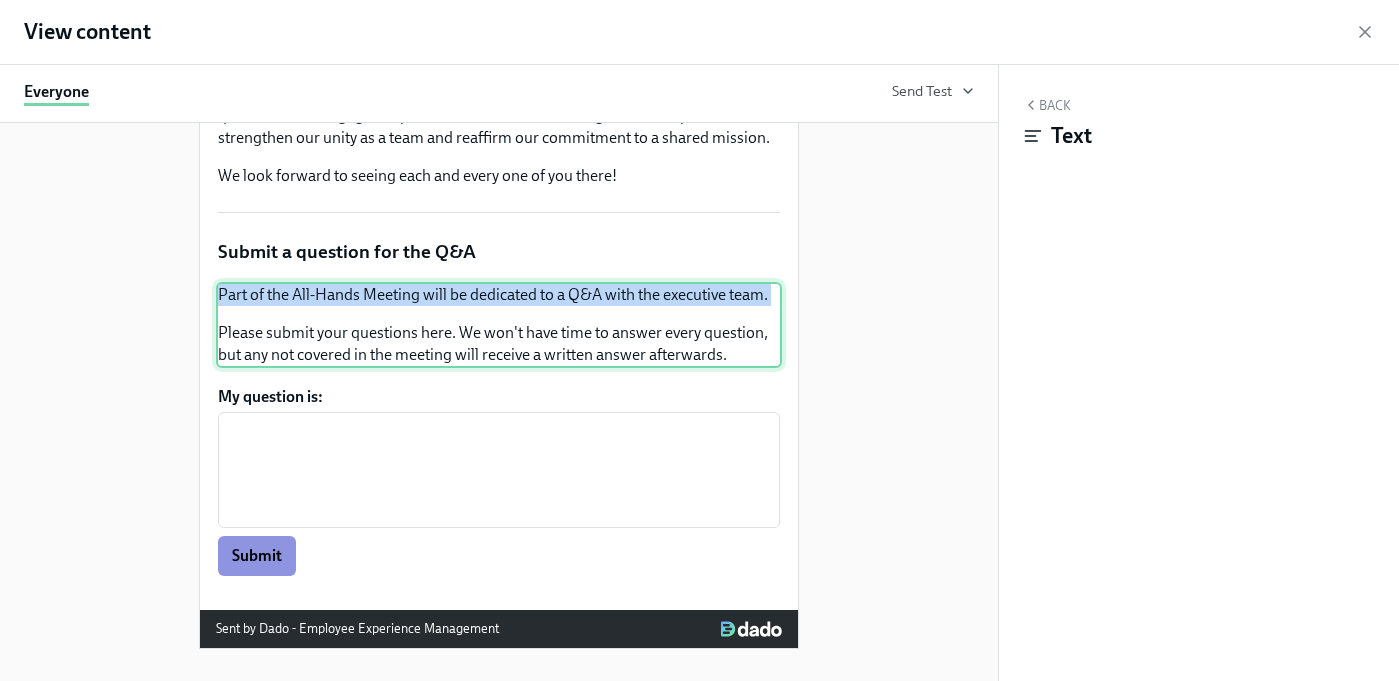 click on "Part of the All-Hands Meeting will be dedicated to a Q&A with the executive team.
Please submit your questions here. We won't have time to answer every question, but any not covered in the meeting will receive a written answer afterwards." at bounding box center [499, 325] 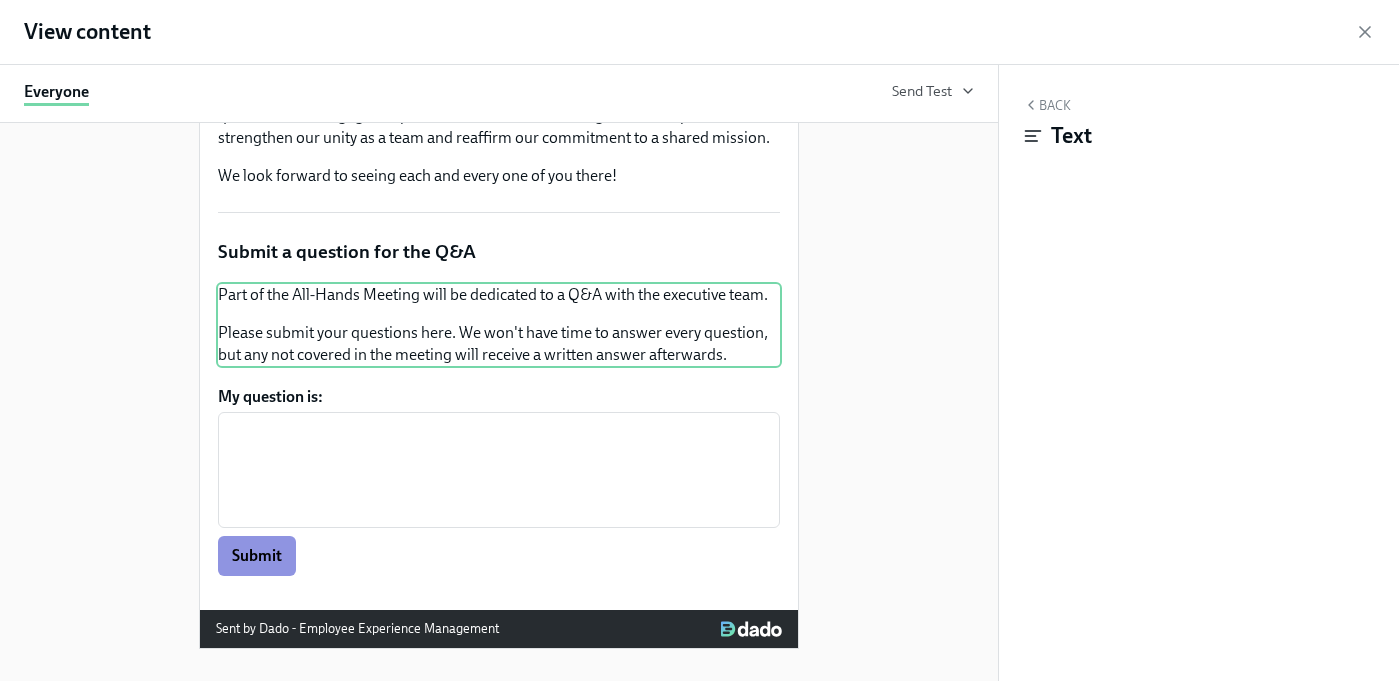 click on "Back Text" at bounding box center (1199, 373) 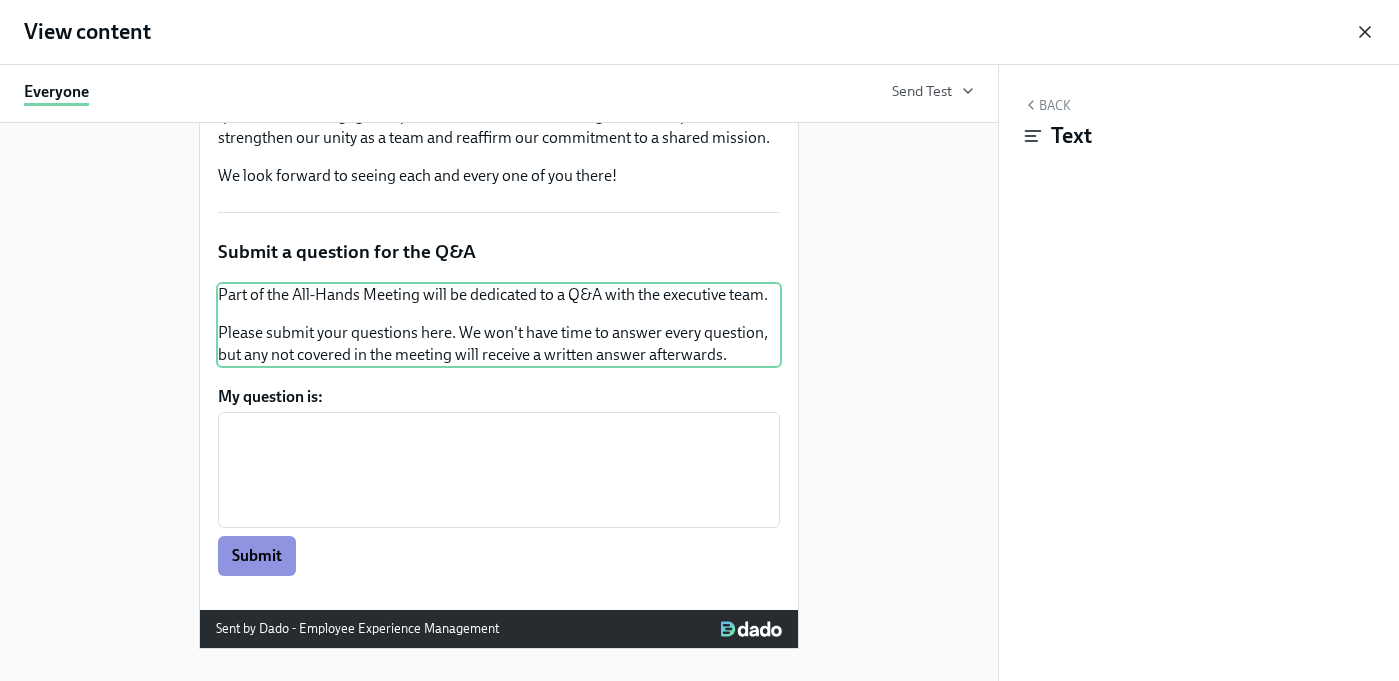 click 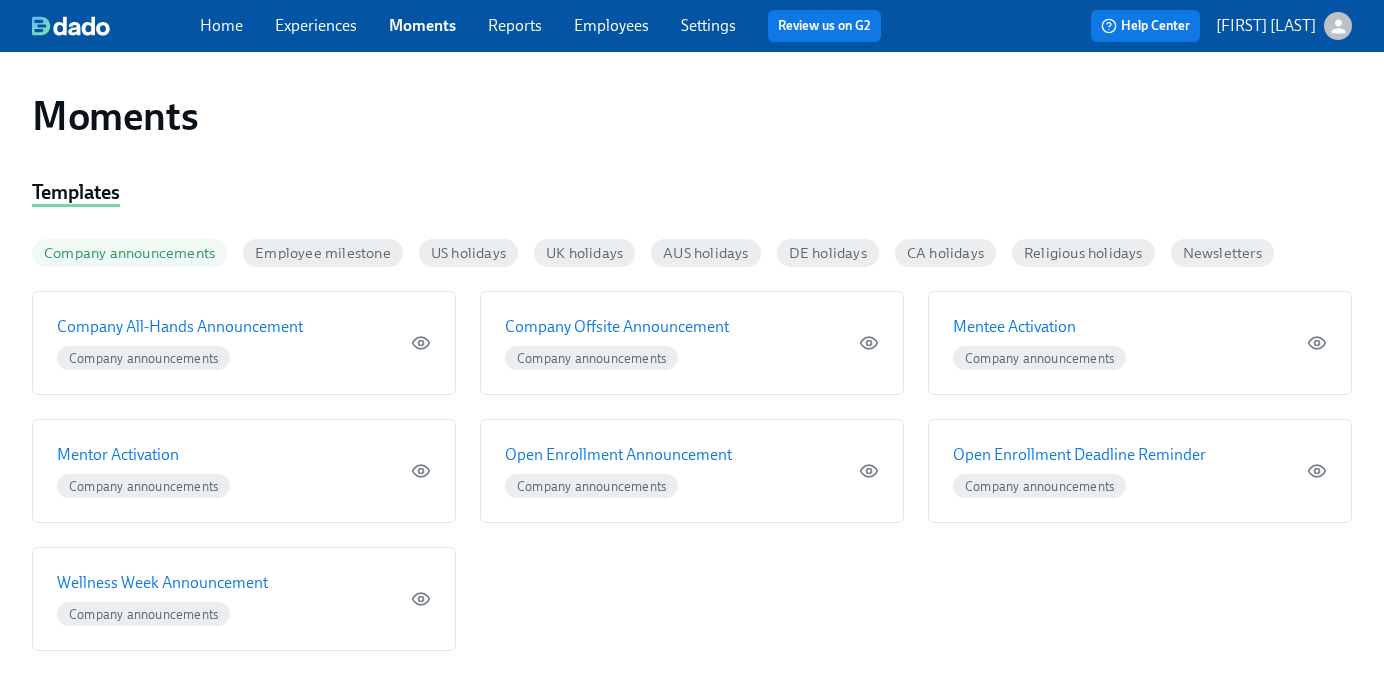 click on "Experiences" at bounding box center [316, 25] 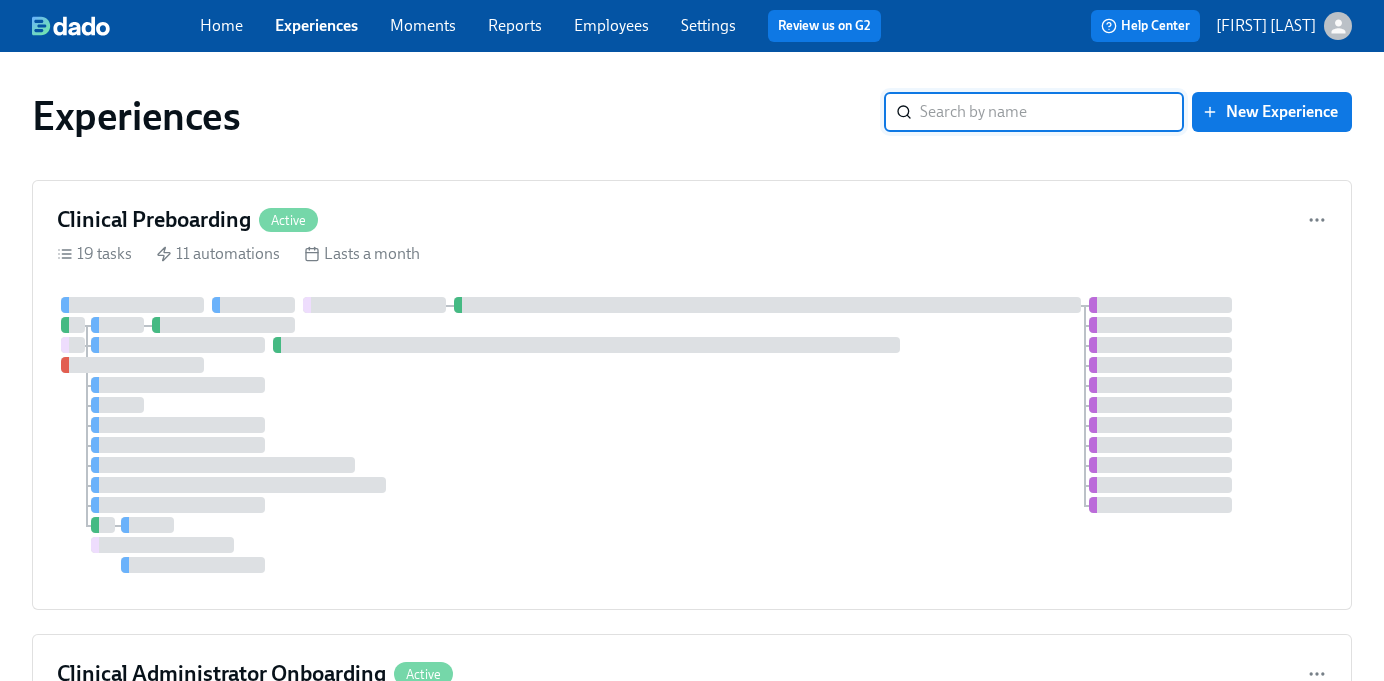 click on "Home" at bounding box center (221, 25) 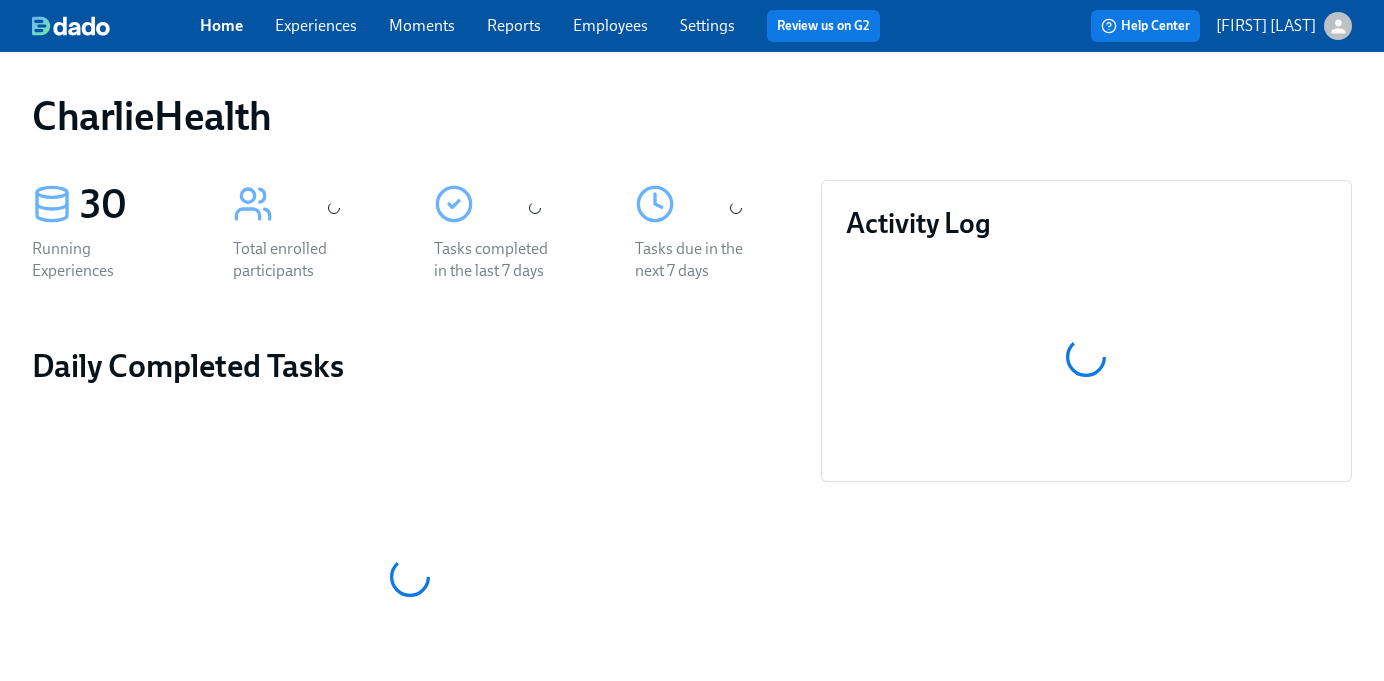 click on "Moments" at bounding box center (422, 25) 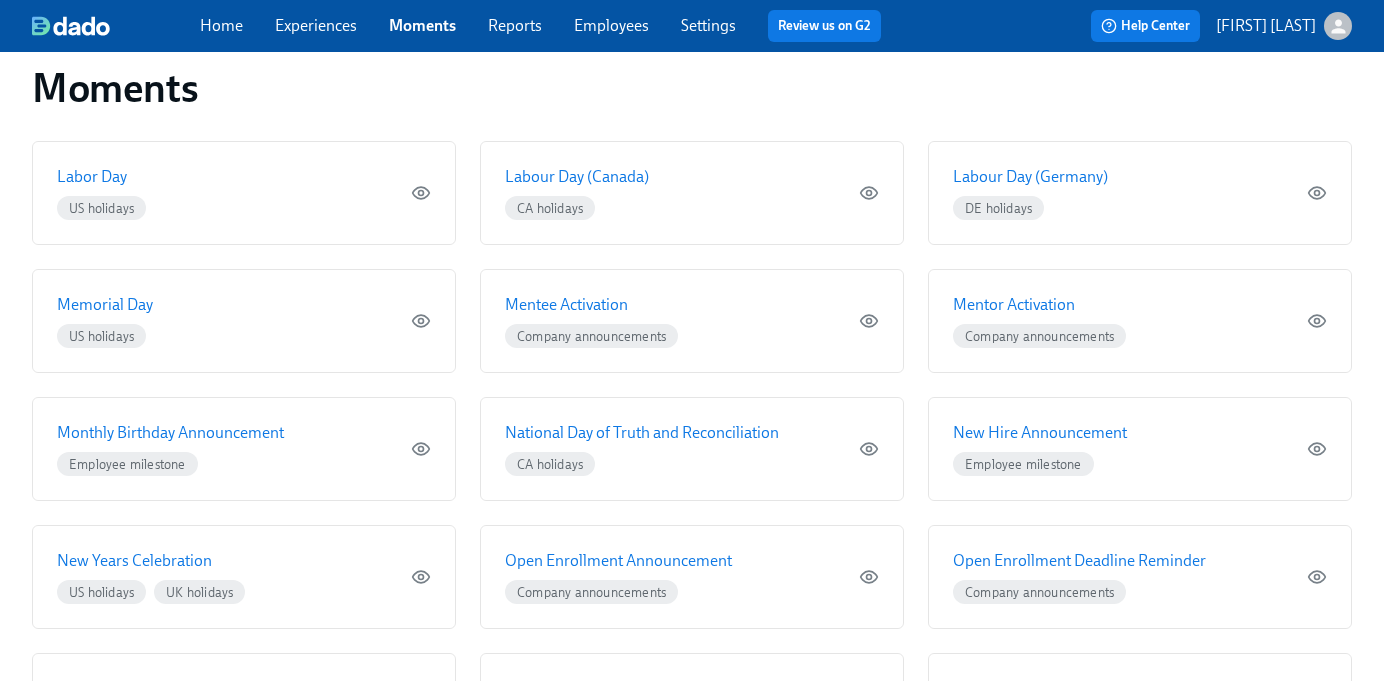 scroll, scrollTop: 24, scrollLeft: 0, axis: vertical 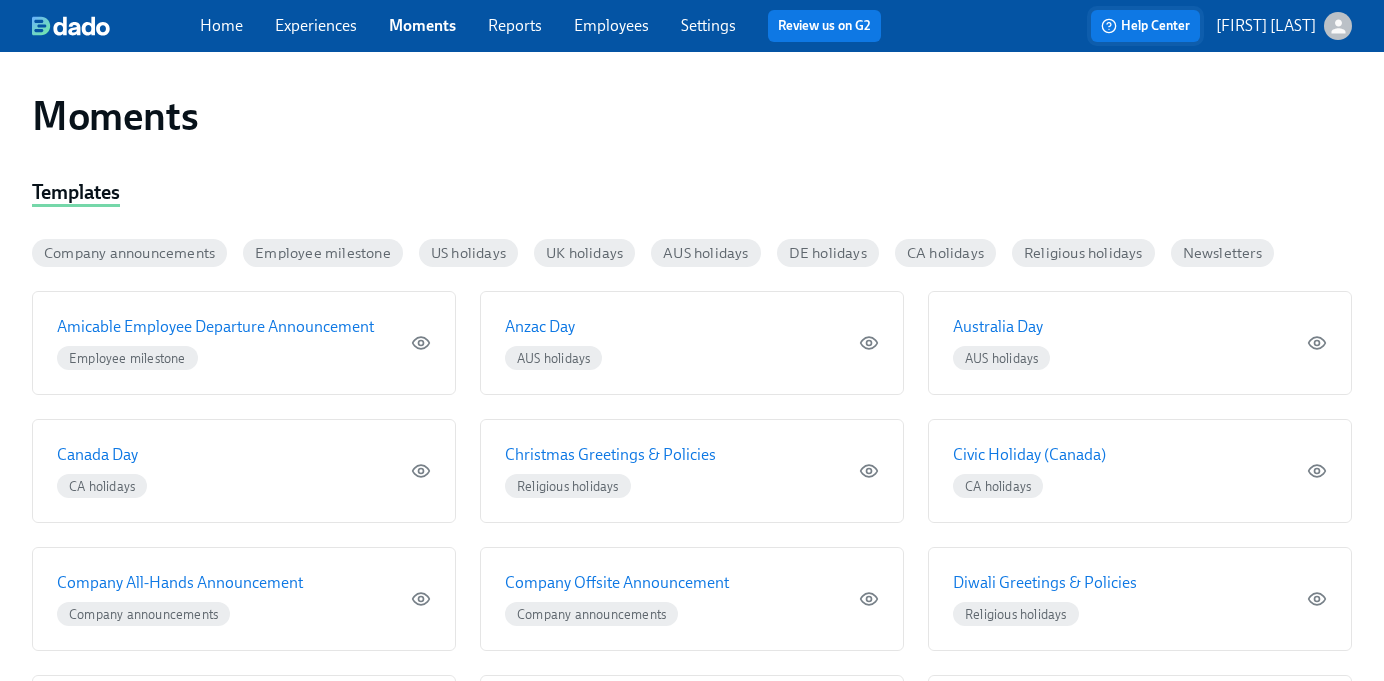 click on "Help Center" at bounding box center (1145, 26) 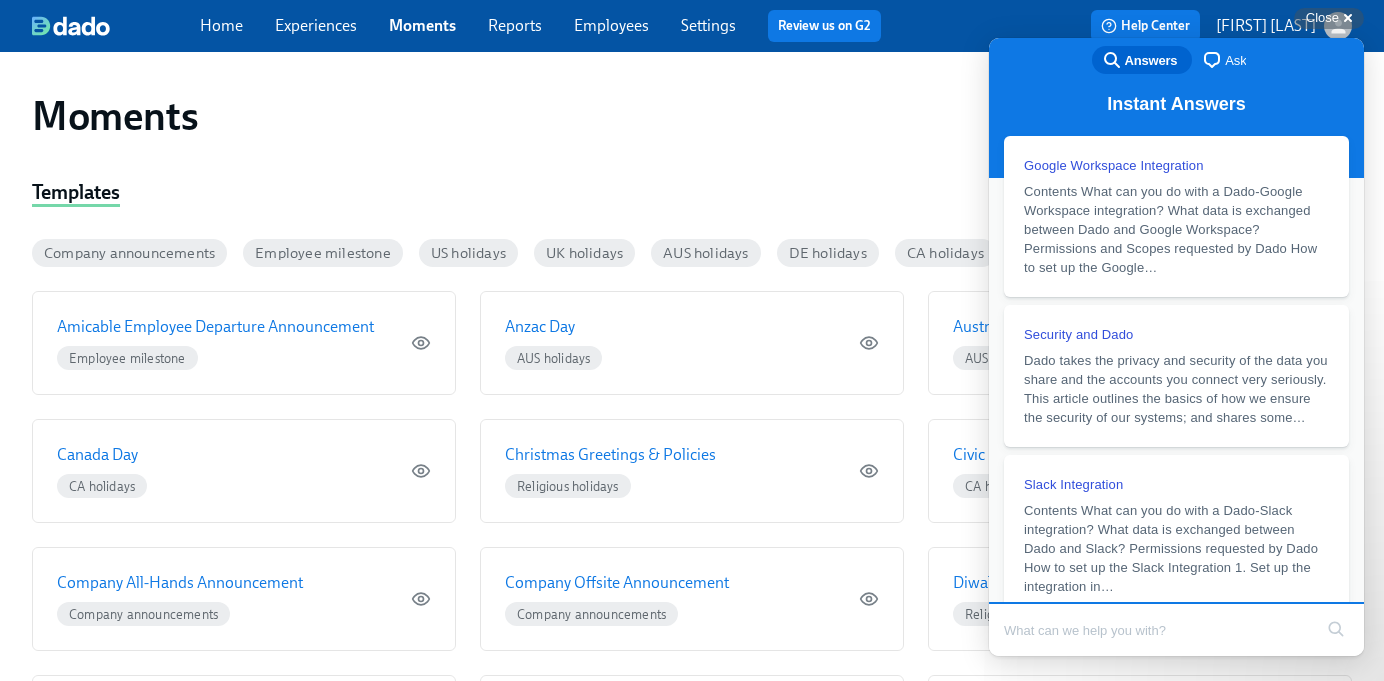 scroll, scrollTop: 0, scrollLeft: 0, axis: both 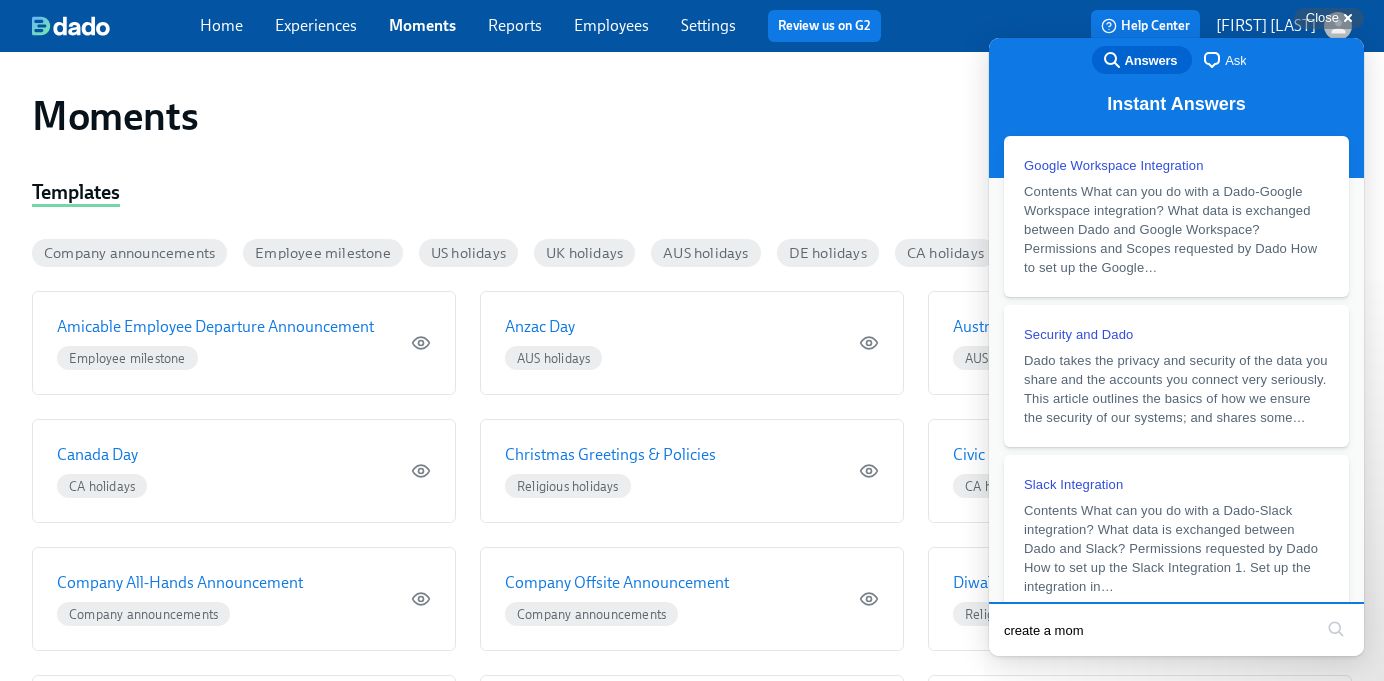 type on "create a mome" 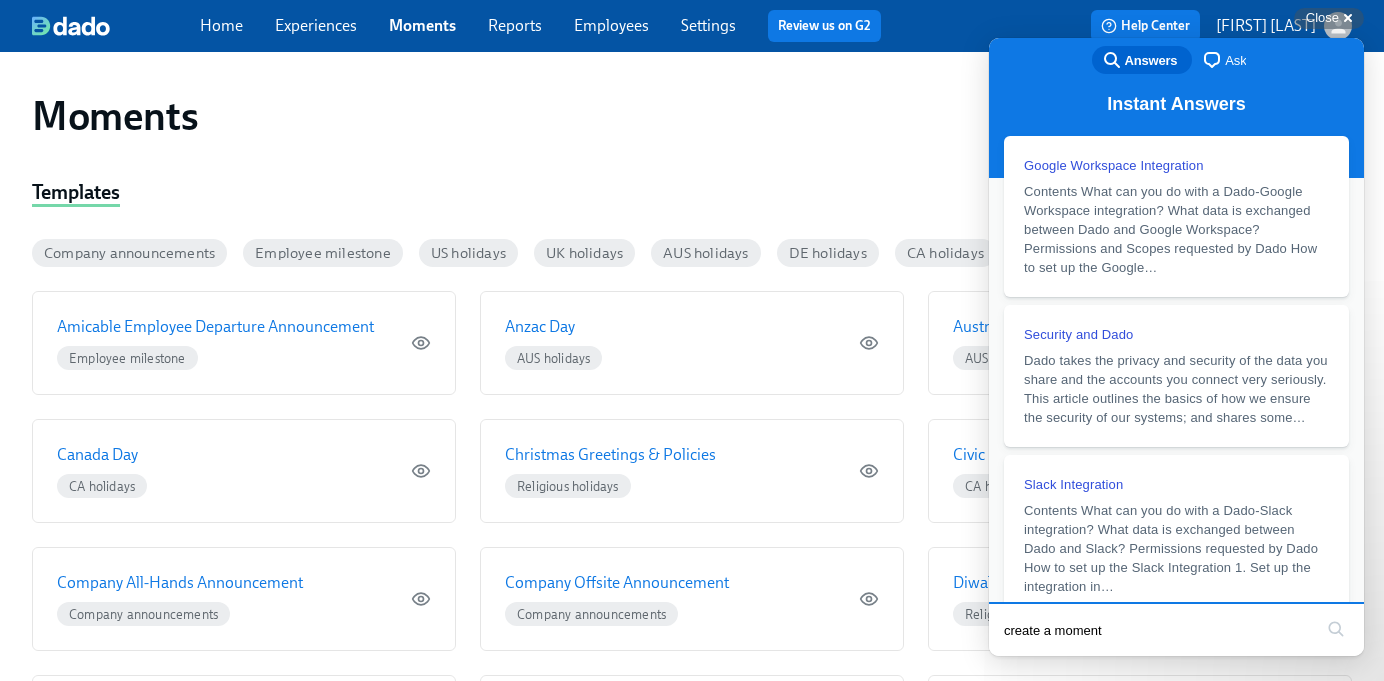 click on "search" at bounding box center [1336, 629] 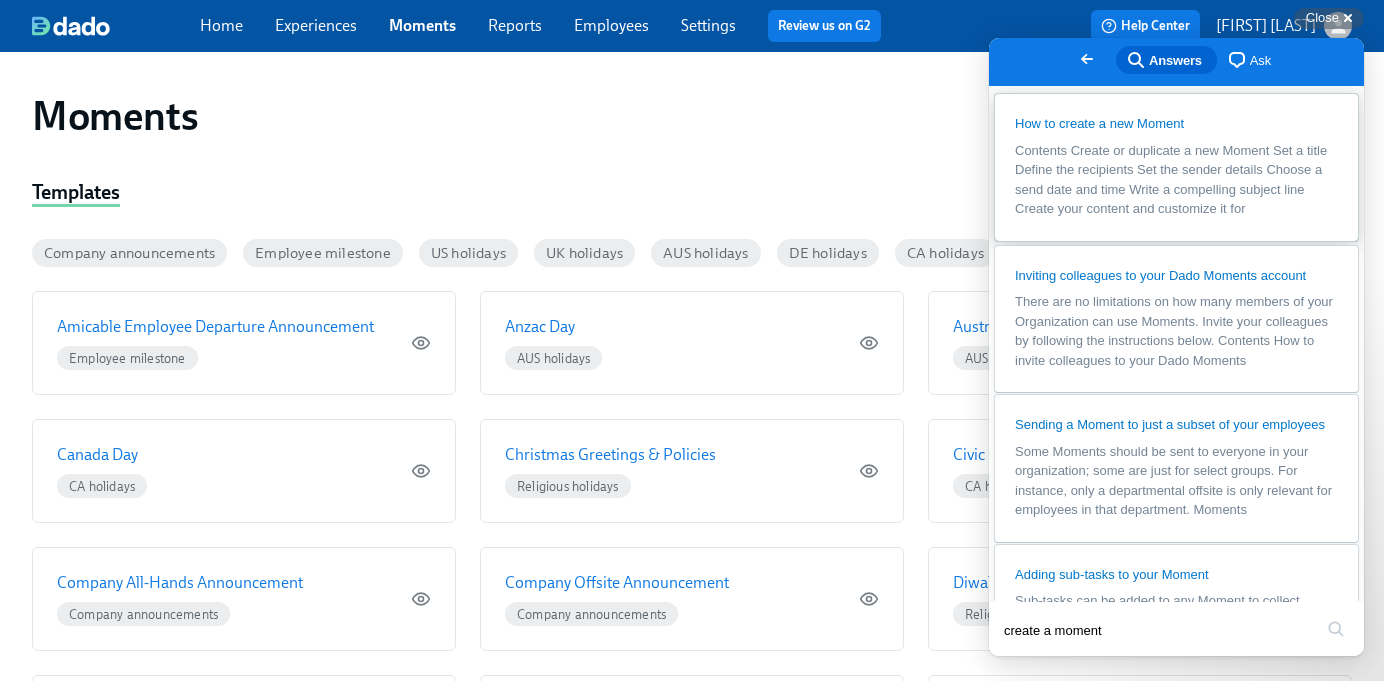 click on "Contents Create or duplicate a new Moment Set a title Define the recipients Set the sender details Choose a send date and time Write a compelling subject line Create your content and customize it for" at bounding box center [1171, 180] 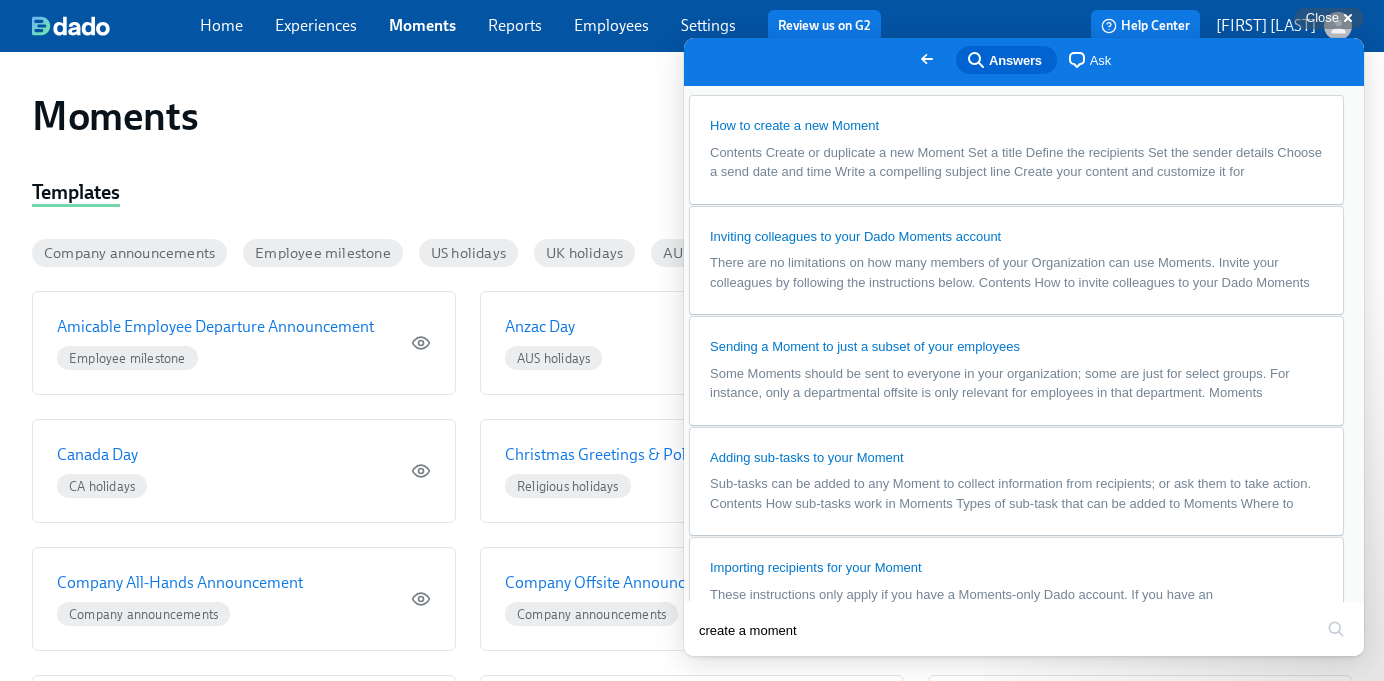 scroll, scrollTop: 604, scrollLeft: 0, axis: vertical 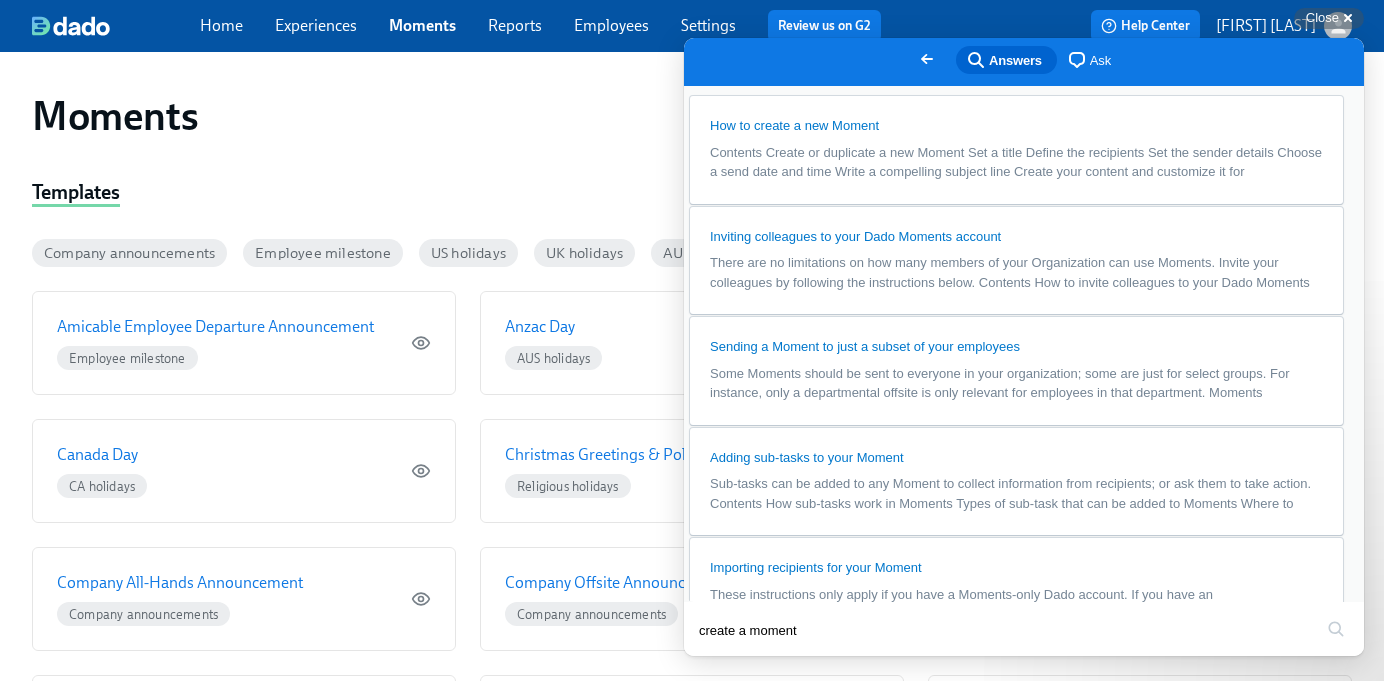 click on "Moments" at bounding box center [422, 25] 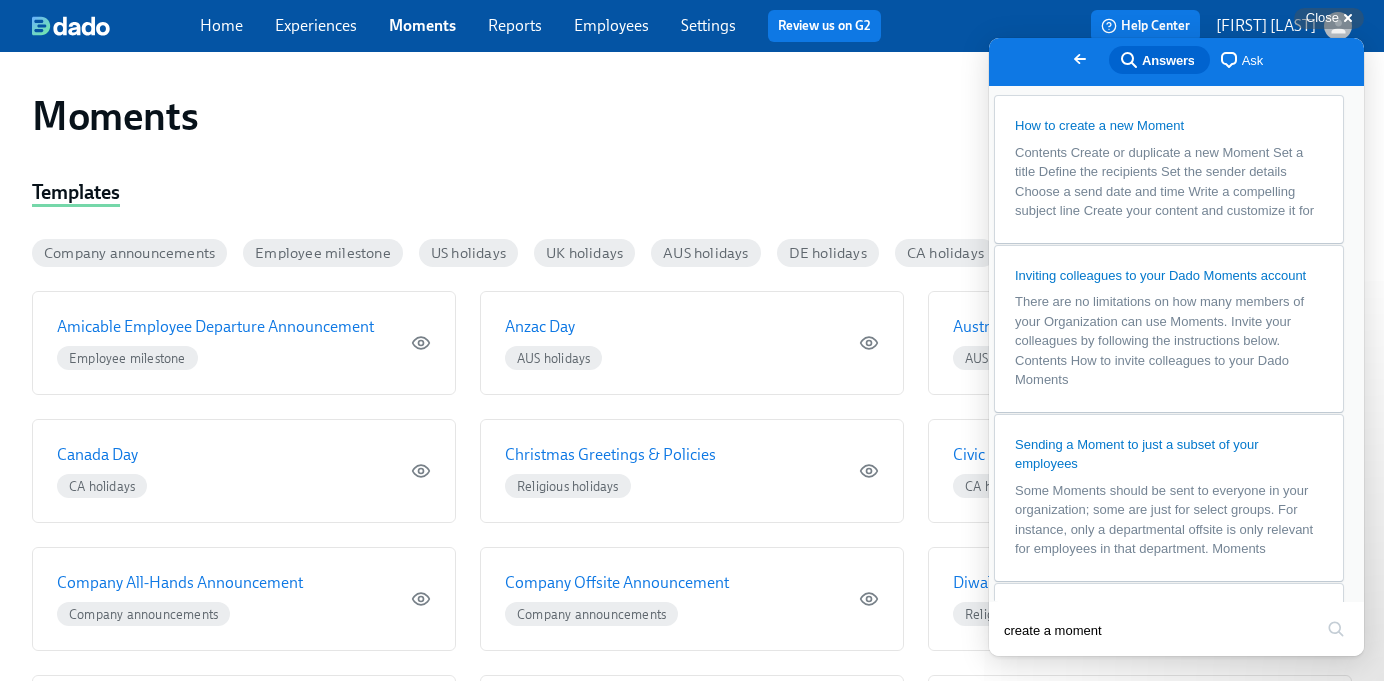 click on "Moments" at bounding box center (692, 116) 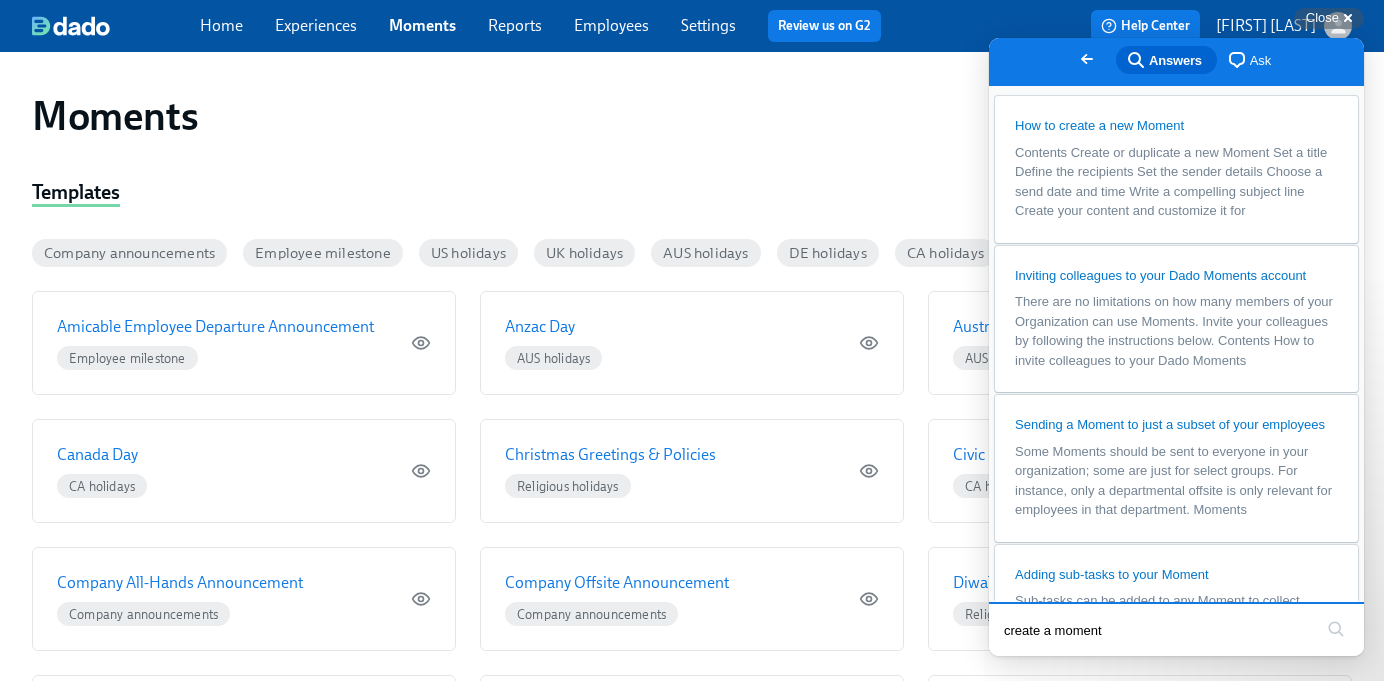 click on "Go back" at bounding box center (1087, 59) 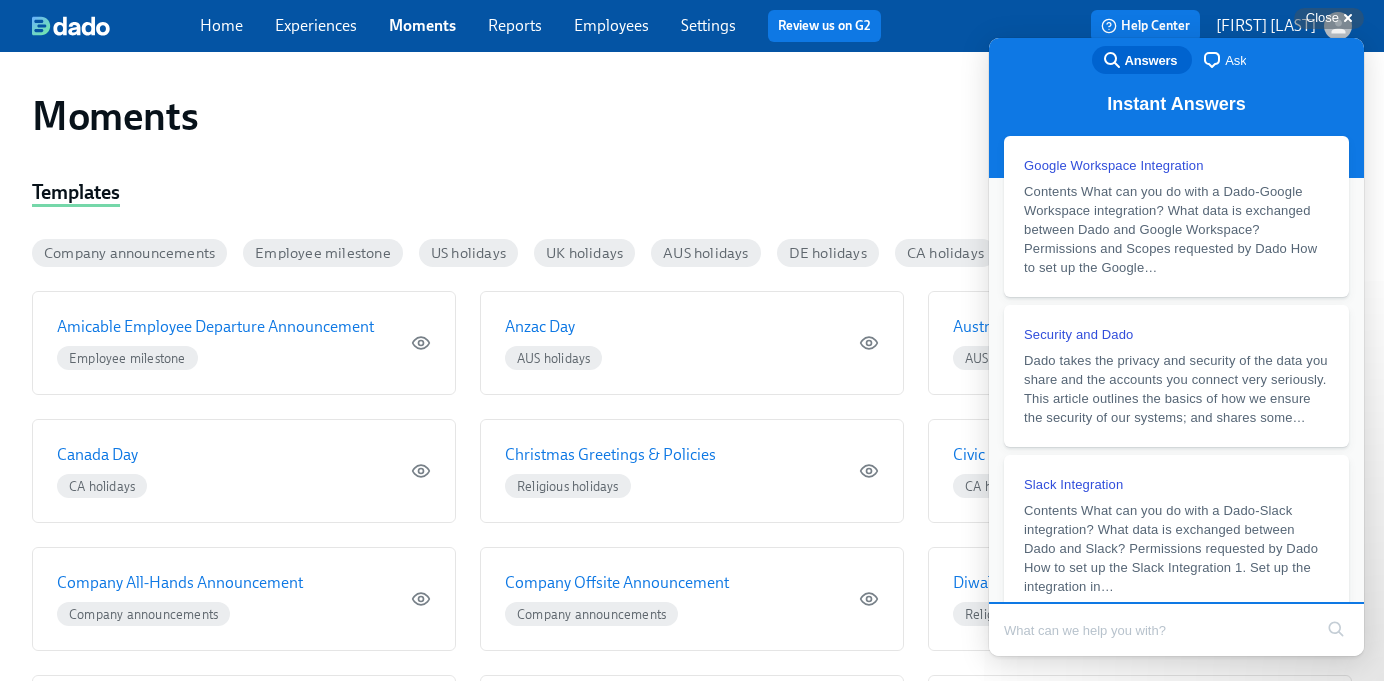 click on "Close" at bounding box center (1322, 17) 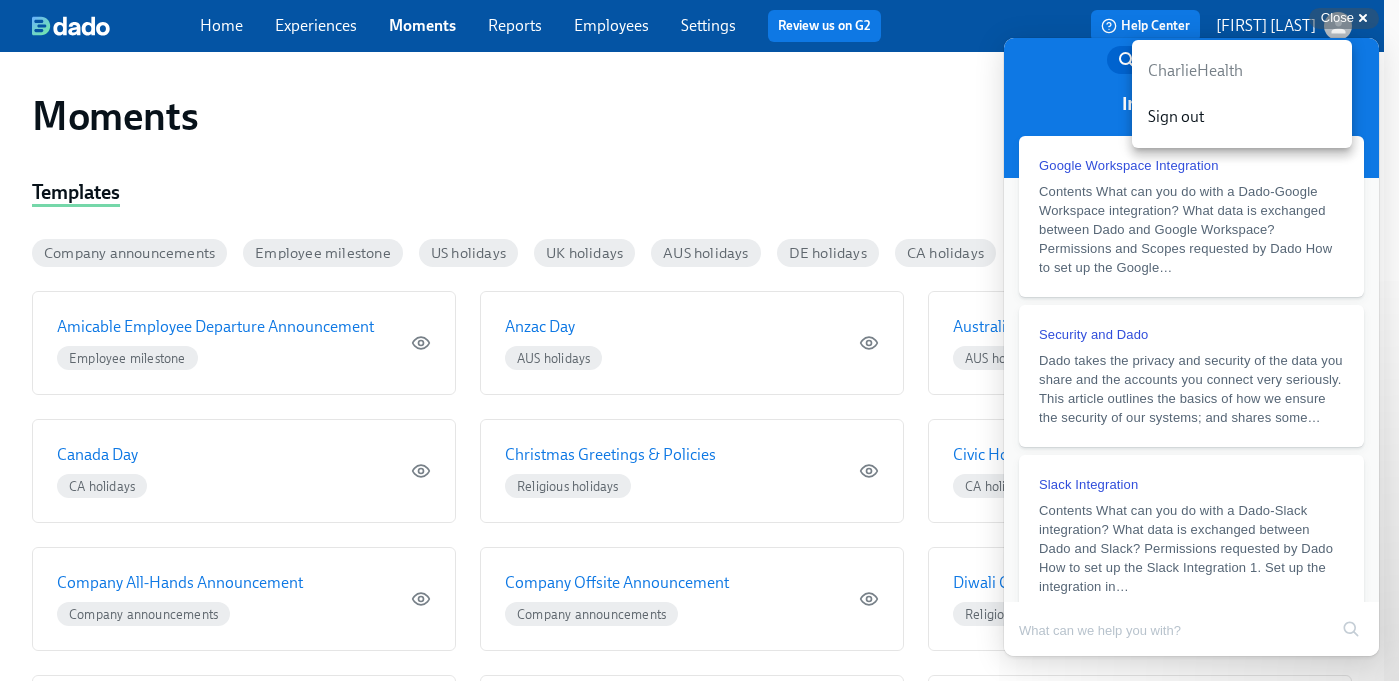 click at bounding box center [699, 340] 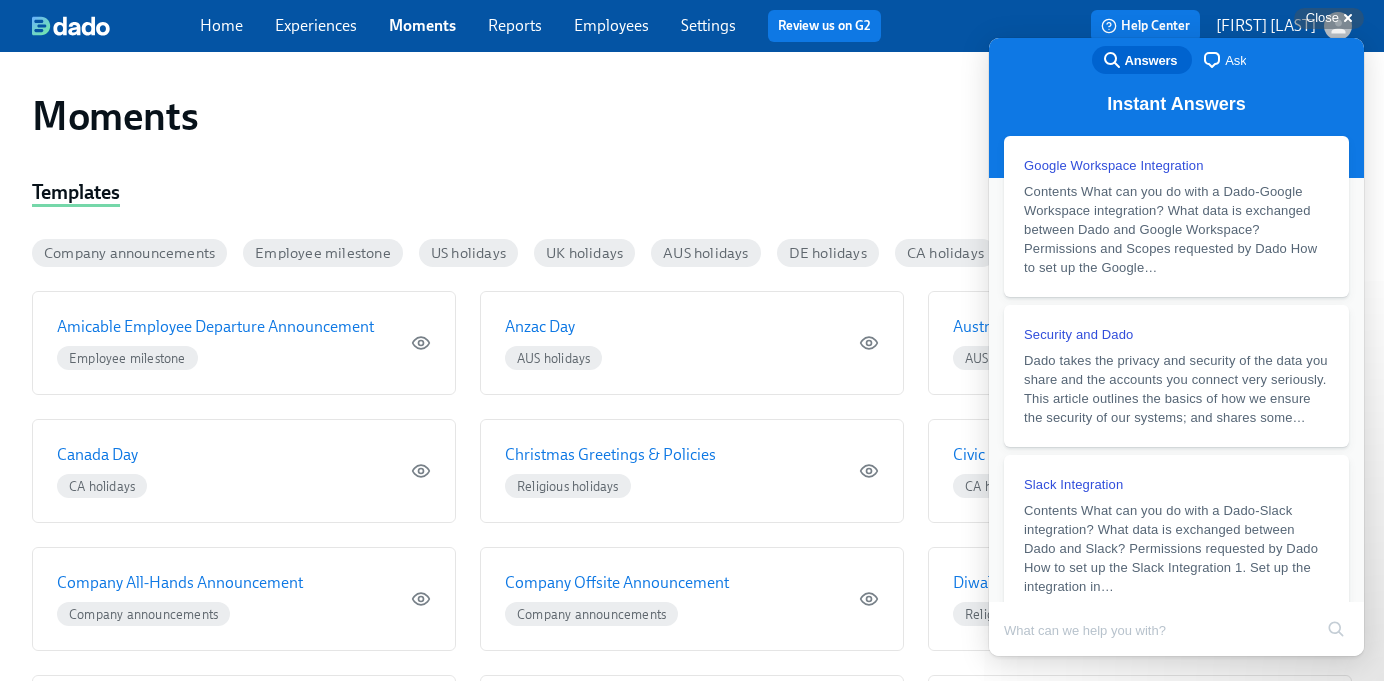 click on "Moments Templates Company announcements Employee milestone US holidays UK holidays AUS holidays DE holidays CA holidays Religious holidays Newsletters Amicable Employee Departure Announcement Employee milestone Anzac Day AUS holidays Australia Day AUS holidays Canada Day CA holidays Christmas Greetings & Policies Religious holidays Civic Holiday (Canada) CA holidays Company All-Hands Announcement Company announcements Company Offsite Announcement Company announcements Diwali Greetings & Policies Religious holidays Dr. Martin Luther King Jr Day US holidays Easter Greetings & Policies Religious holidays George Washington's Birthday US holidays Independence Day - July 4th US holidays Indigenous People's Day (US) US holidays Juneteenth US holidays Labor Day US holidays Labour Day (Canada) CA holidays Labour Day (Germany) DE holidays Memorial Day US holidays Mentee Activation Company announcements Mentor Activation Company announcements Monthly Birthday Announcement Employee milestone CA holidays US holidays" at bounding box center (692, 1015) 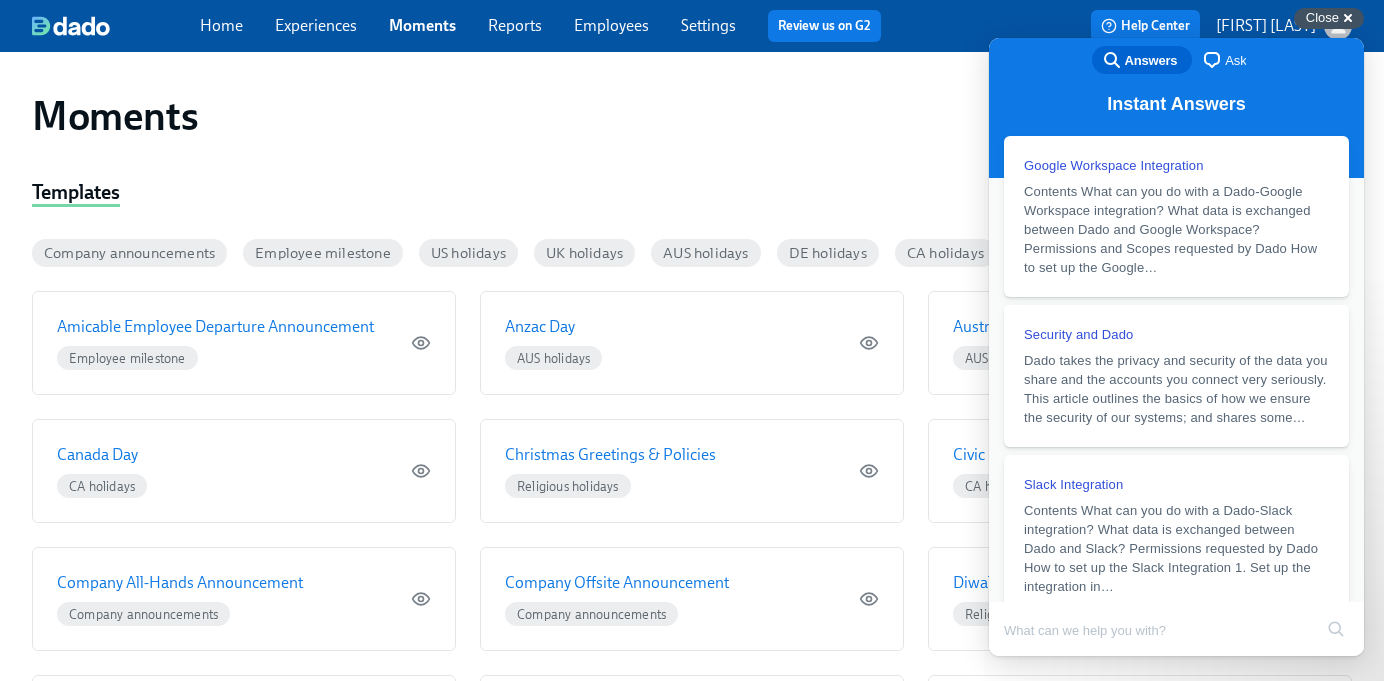 click on "Close cross-small" at bounding box center [1329, 18] 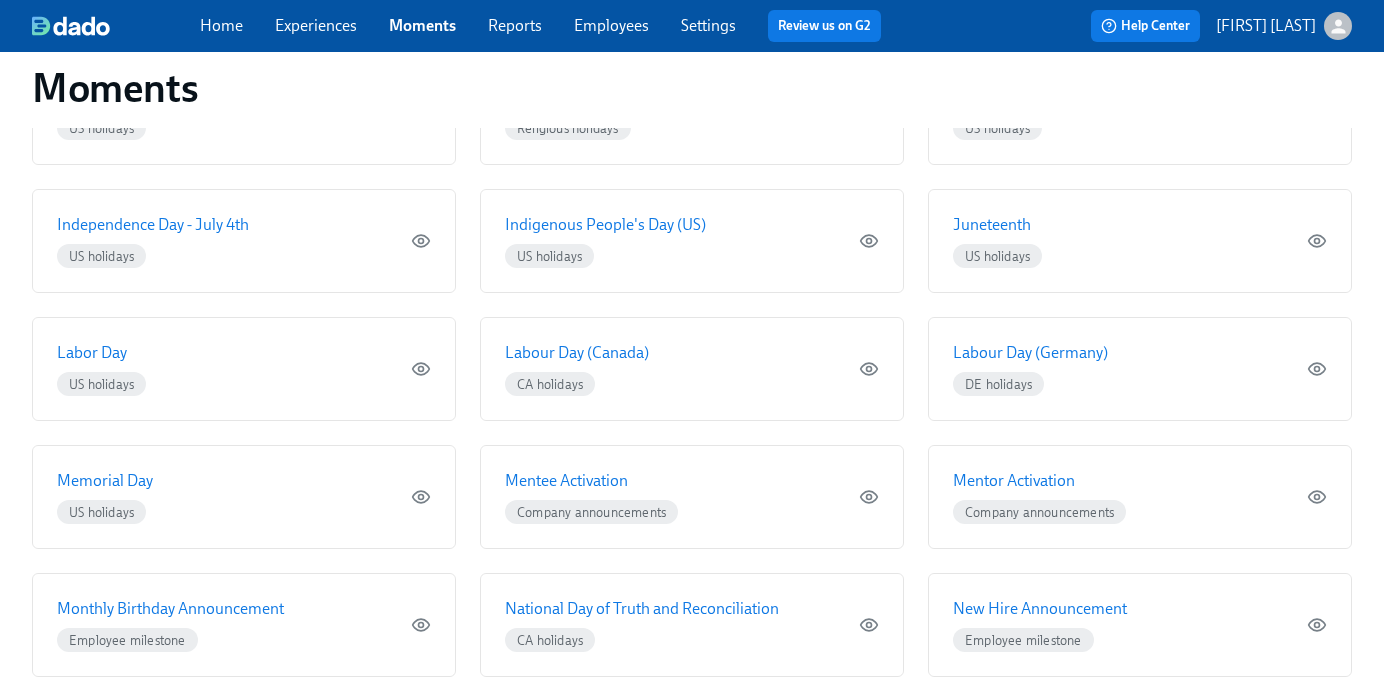 scroll, scrollTop: 0, scrollLeft: 0, axis: both 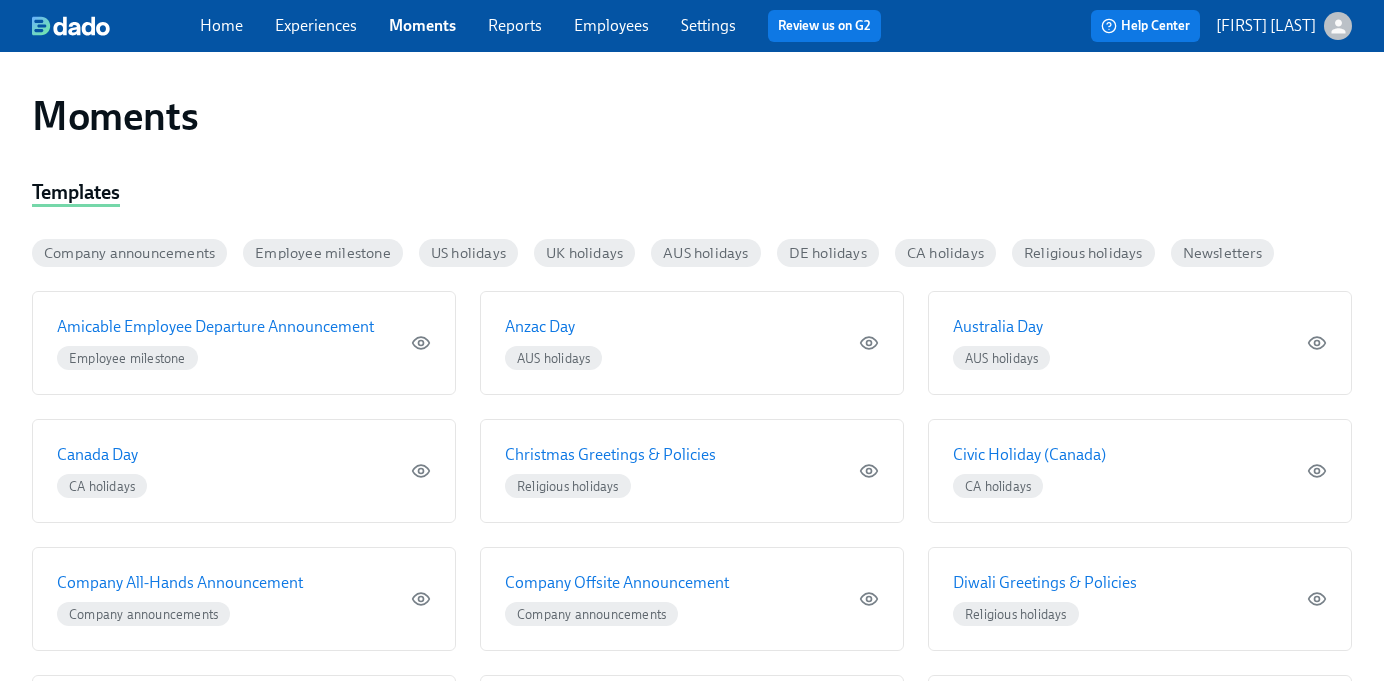 click on "Moments" at bounding box center [692, 116] 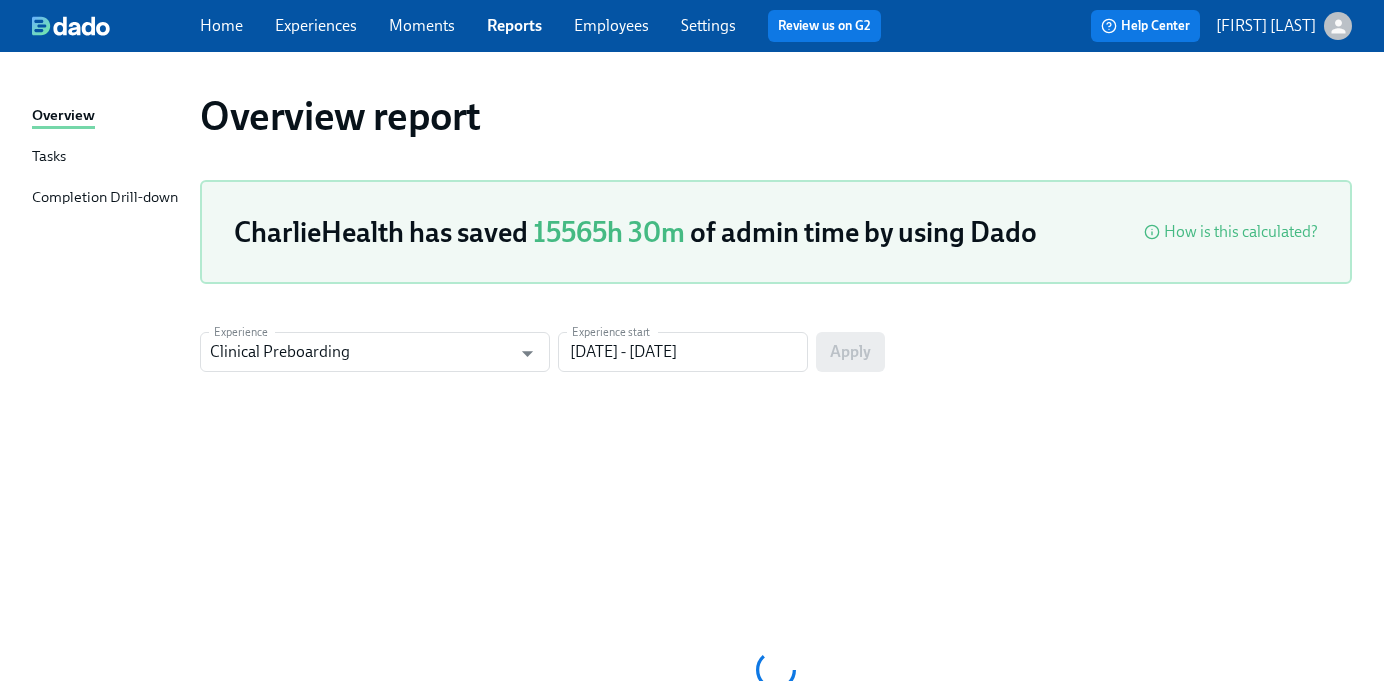 click on "Moments" at bounding box center [422, 25] 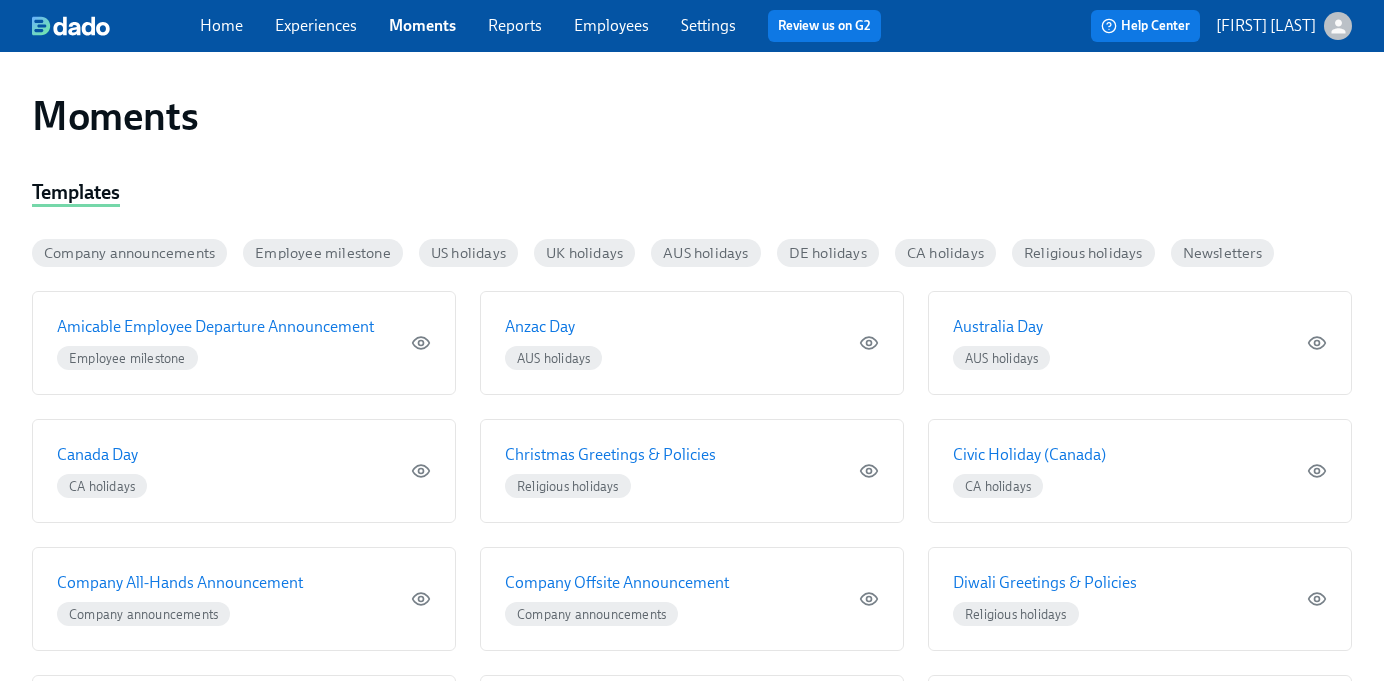 click on "Moments" at bounding box center [692, 116] 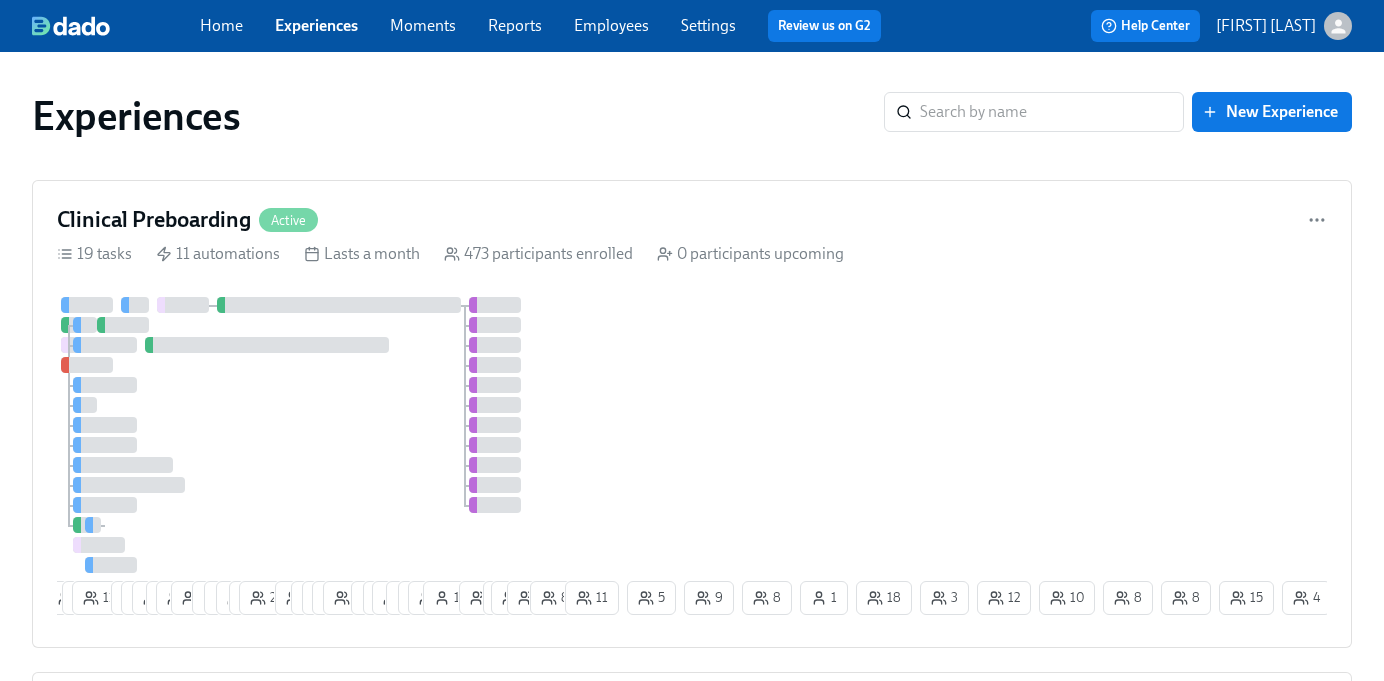 click on "Moments" at bounding box center [423, 25] 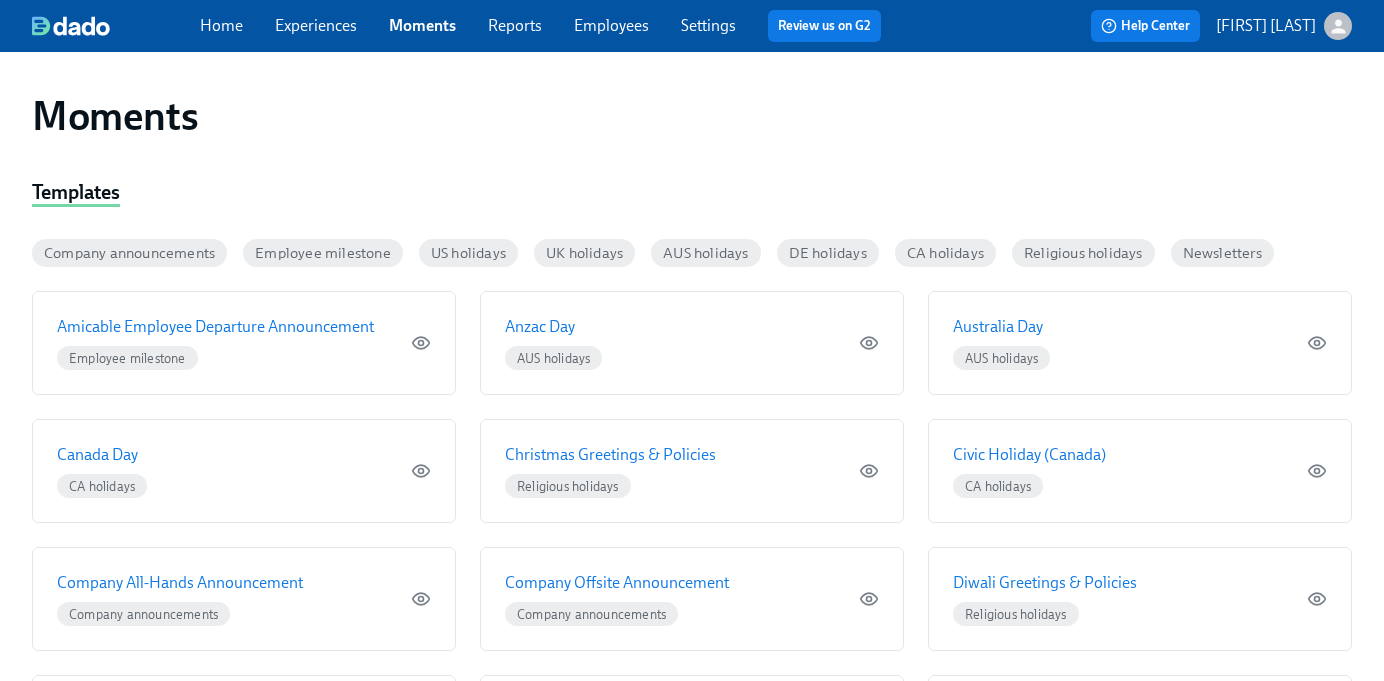 click on "Newsletters" at bounding box center (1222, 253) 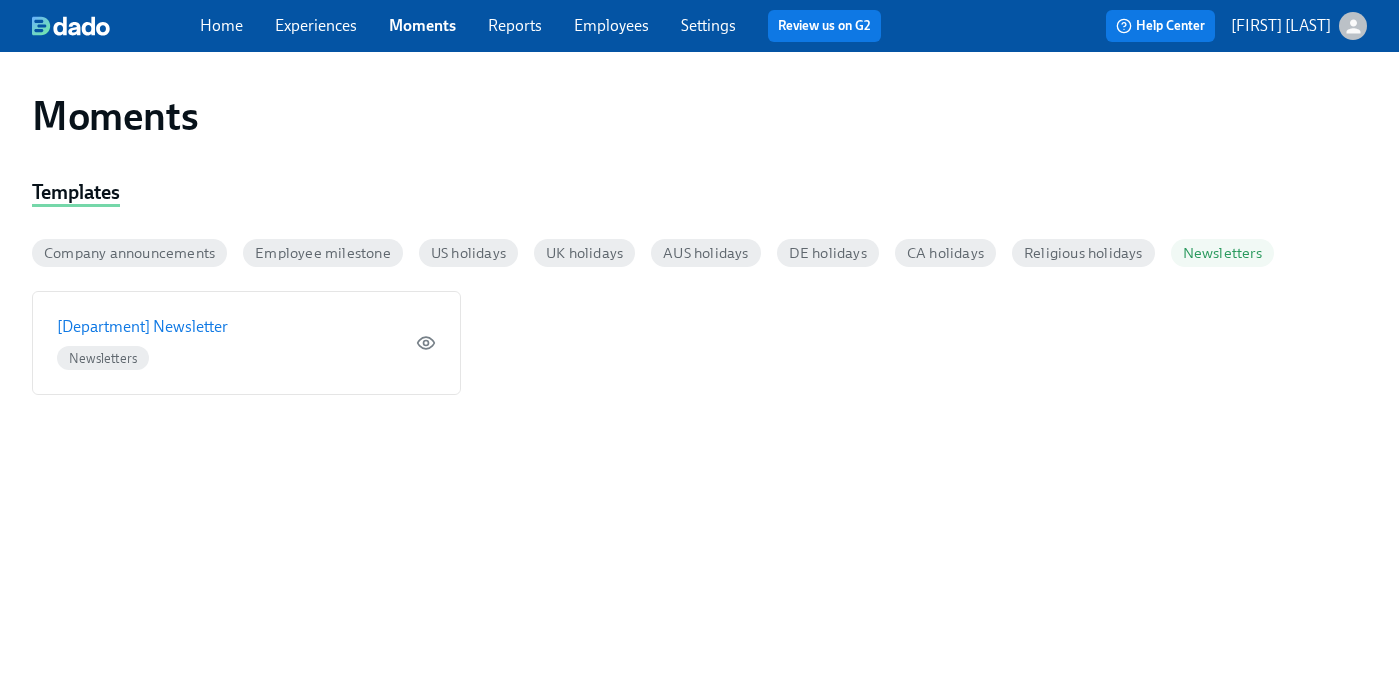 click on "Company announcements" at bounding box center (129, 253) 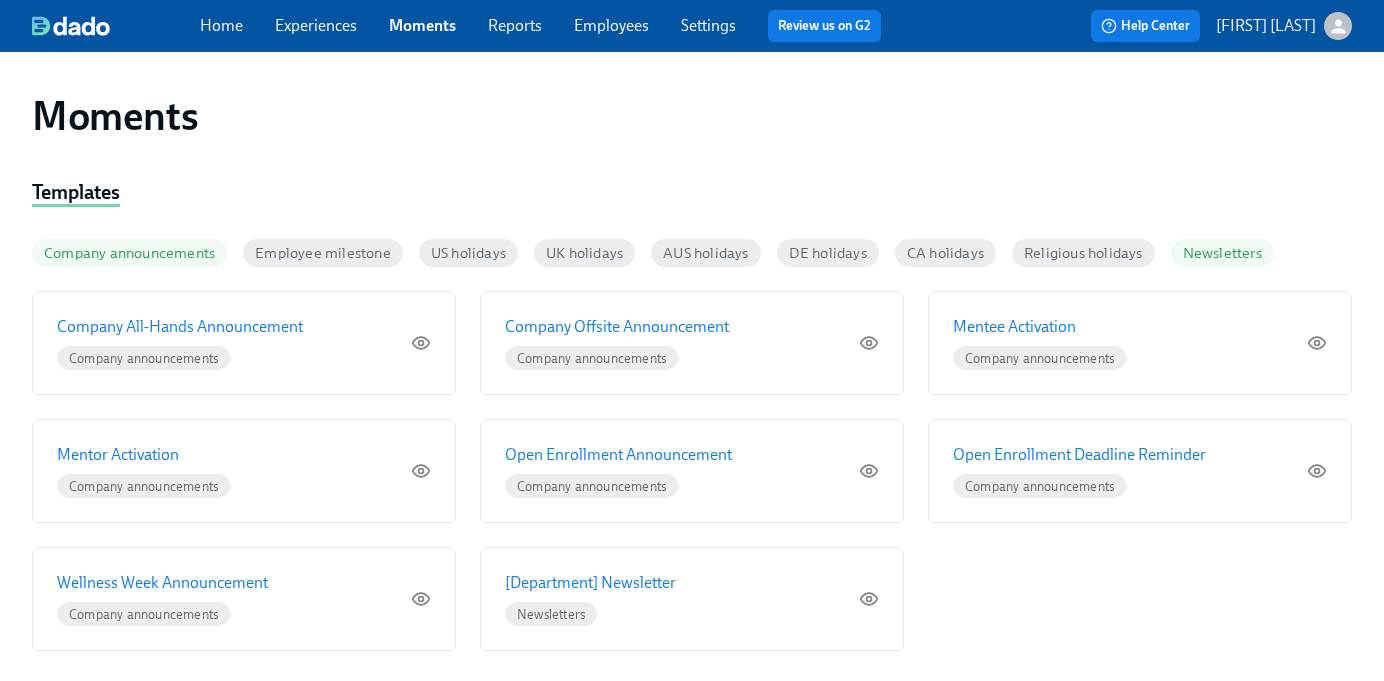 click on "Moments" at bounding box center (115, 116) 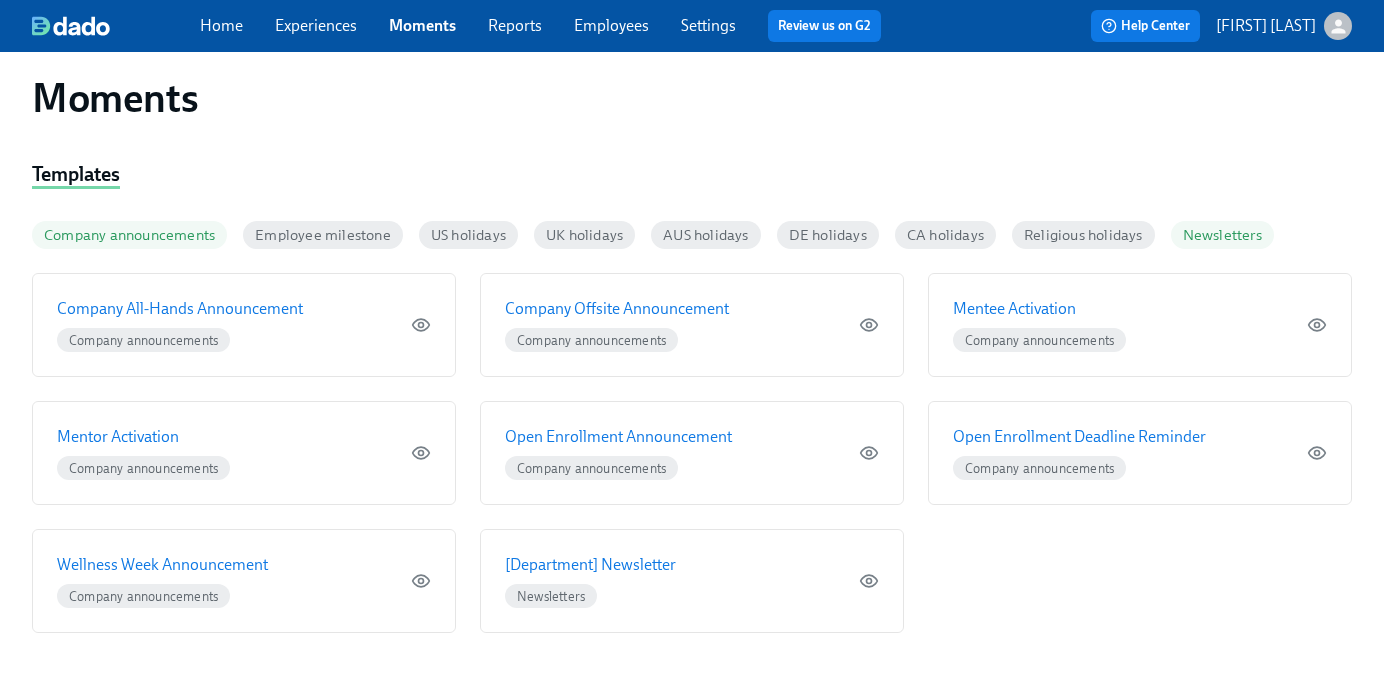 scroll, scrollTop: 0, scrollLeft: 0, axis: both 